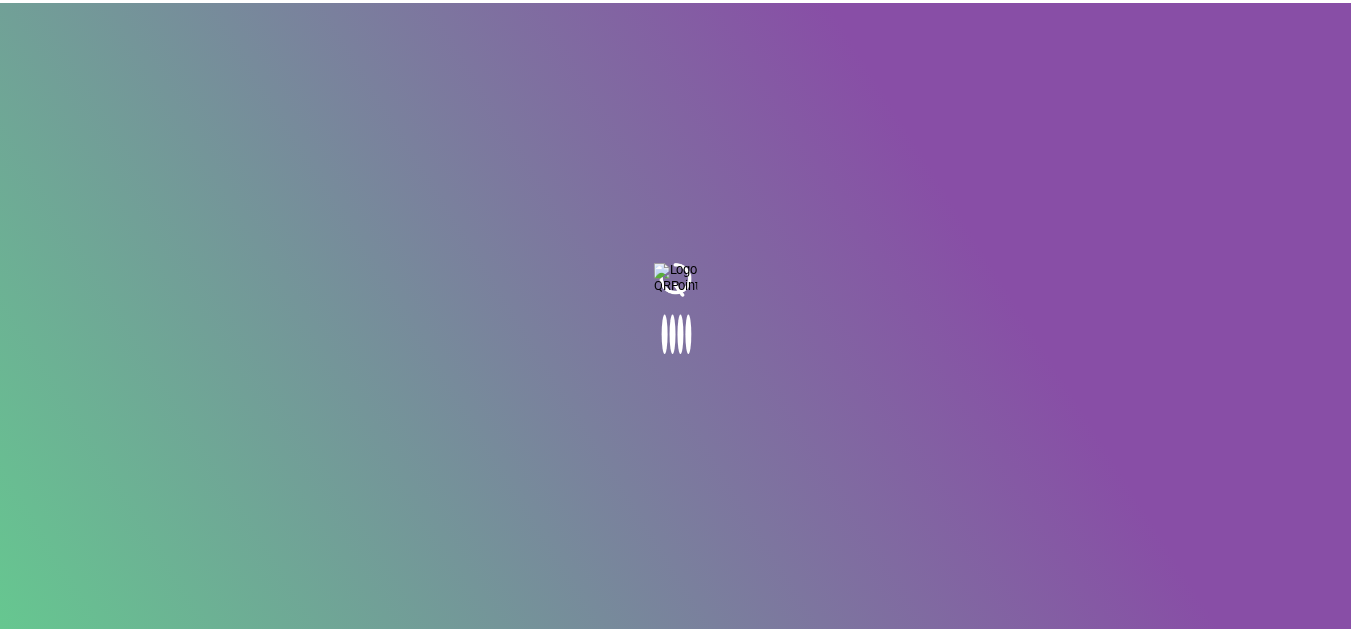 scroll, scrollTop: 0, scrollLeft: 0, axis: both 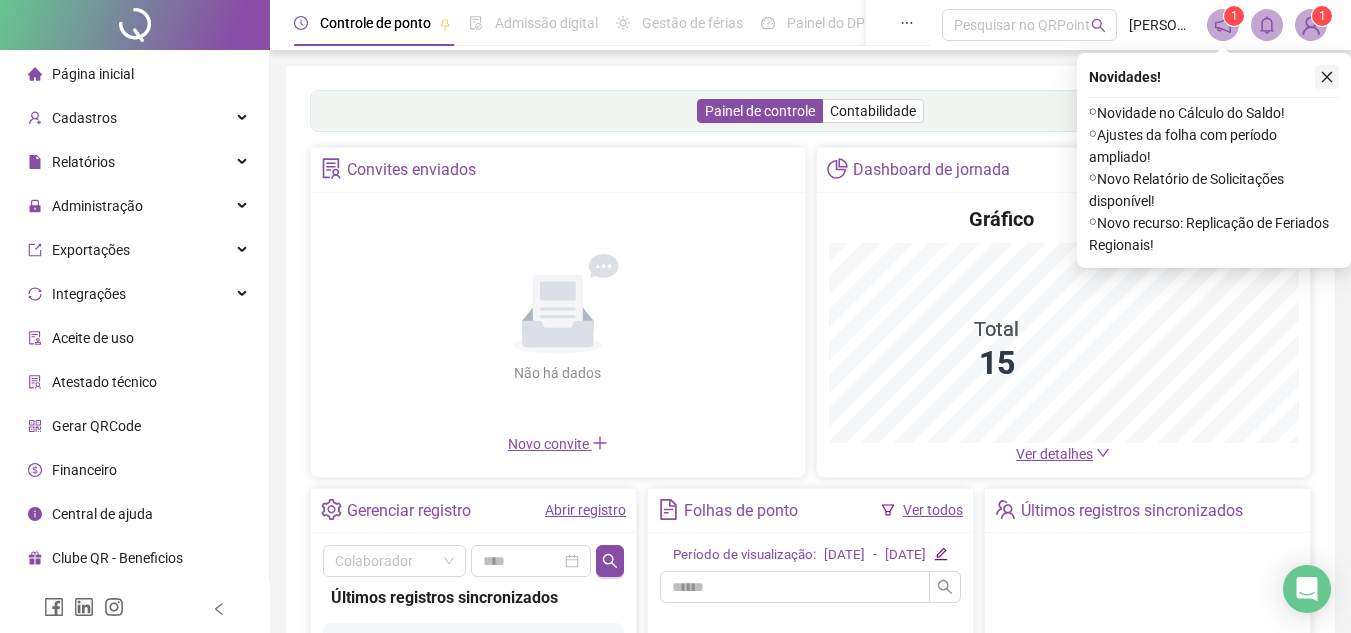click 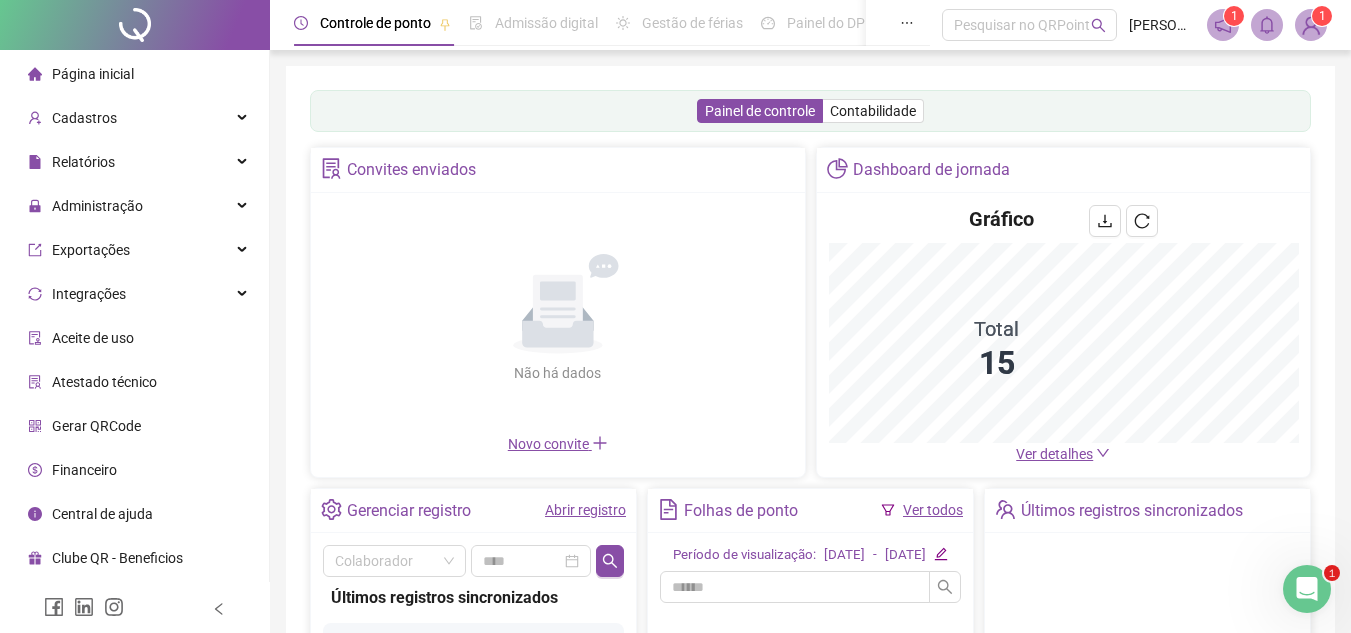 scroll, scrollTop: 0, scrollLeft: 0, axis: both 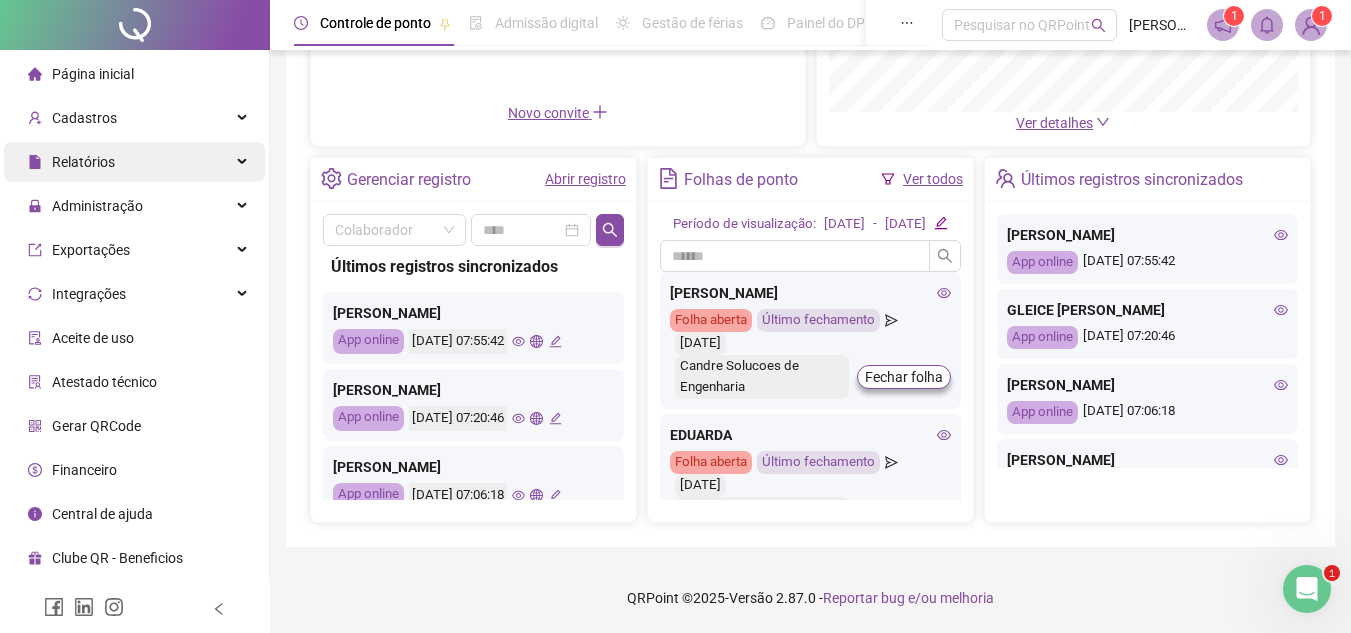 click on "Relatórios" at bounding box center [134, 162] 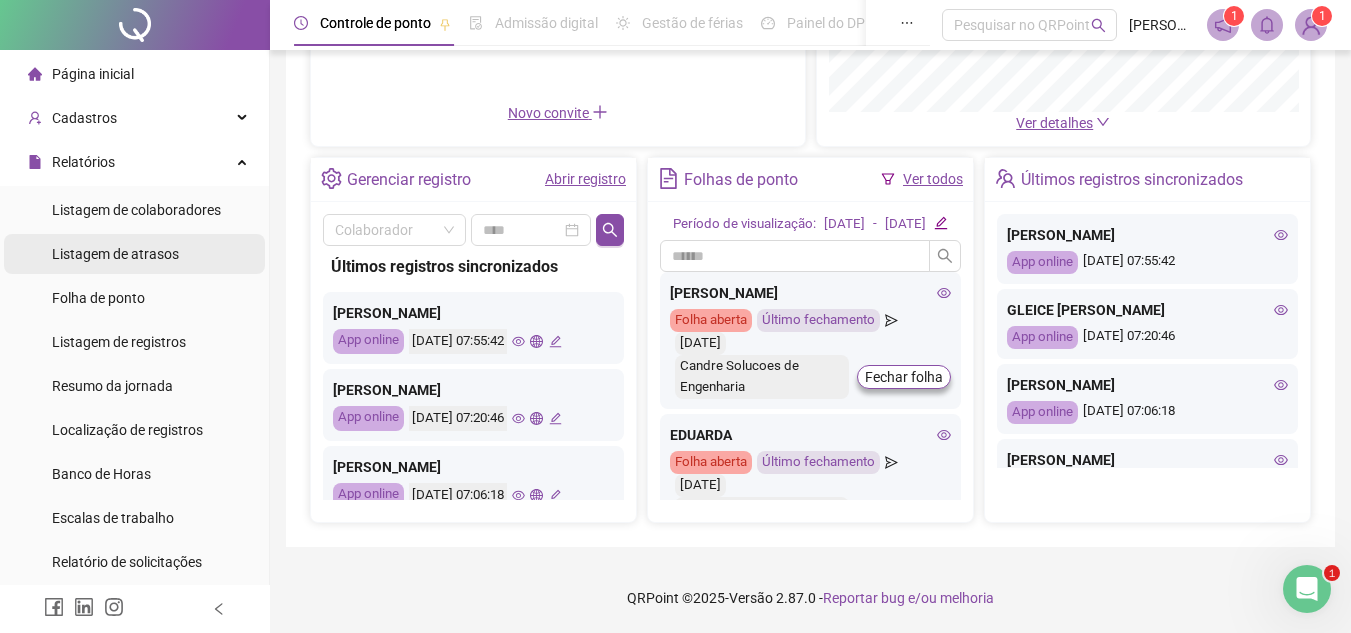 click on "Listagem de atrasos" at bounding box center [115, 254] 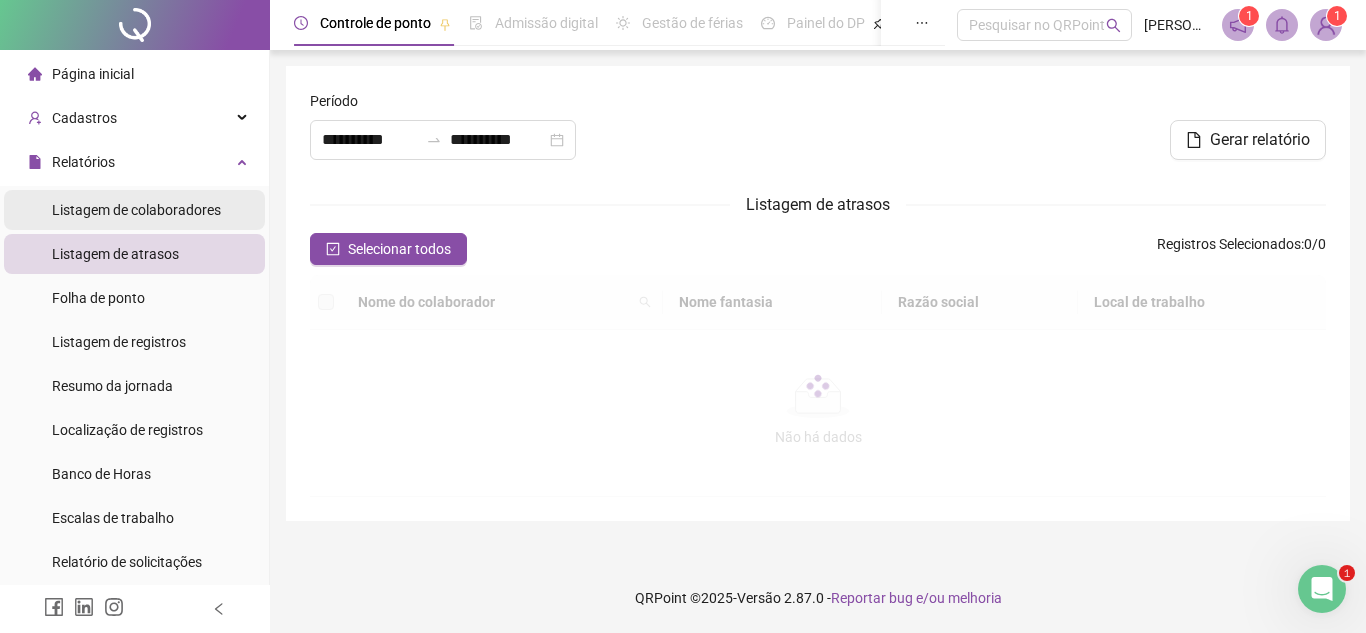 type on "**********" 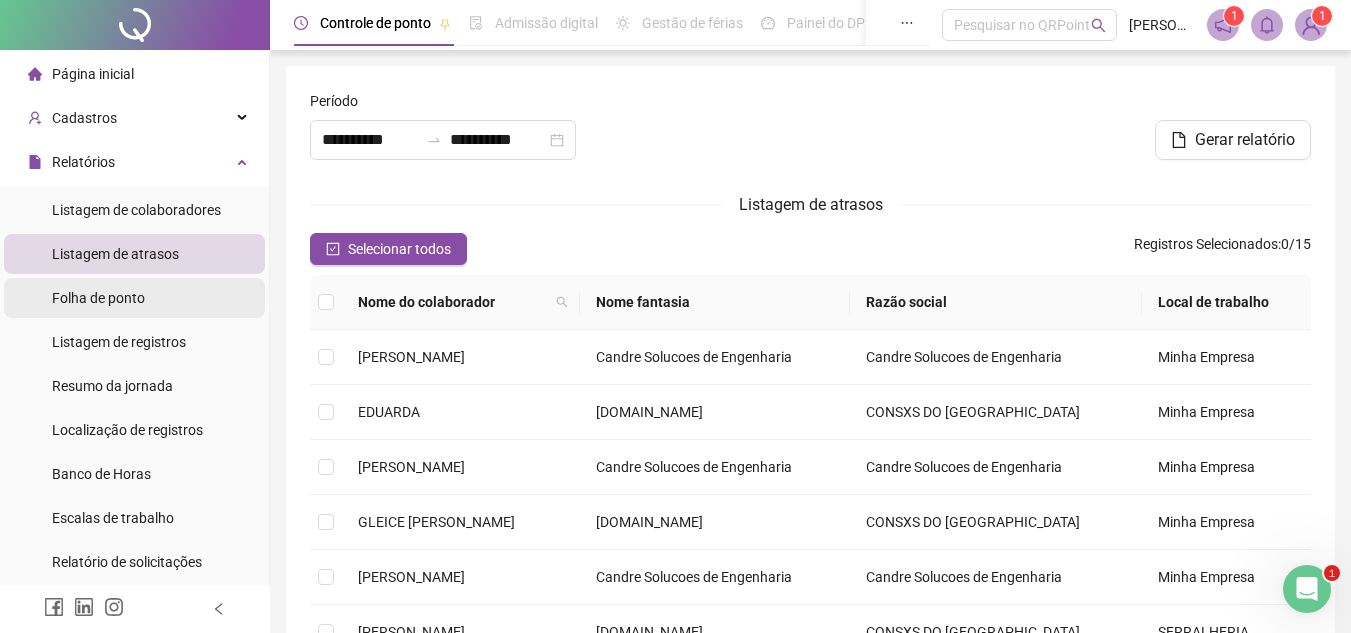 click on "Folha de ponto" at bounding box center [98, 298] 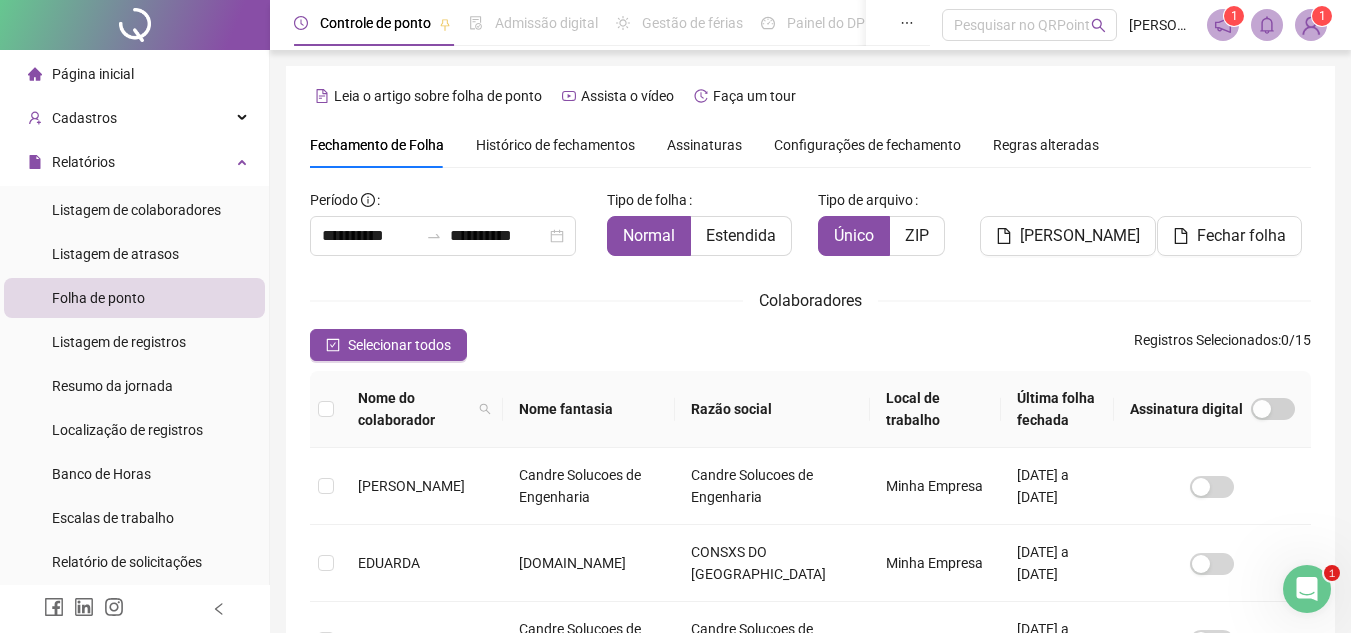 scroll, scrollTop: 93, scrollLeft: 0, axis: vertical 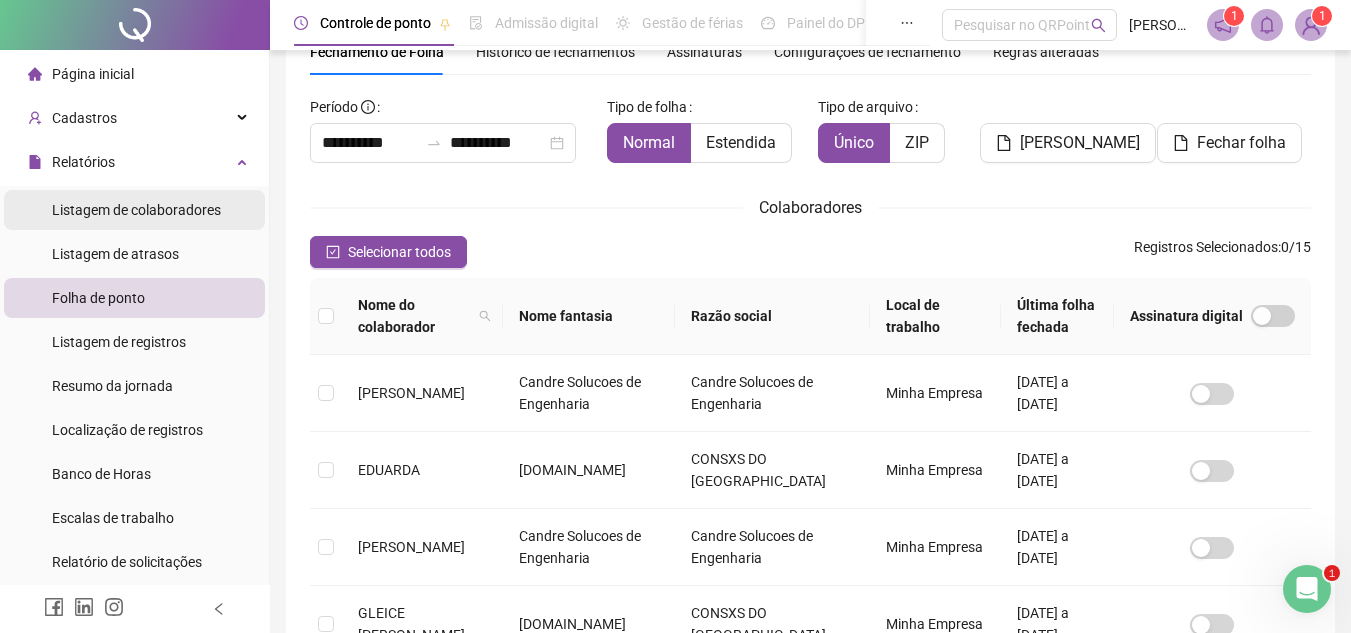 click on "Listagem de colaboradores" at bounding box center [136, 210] 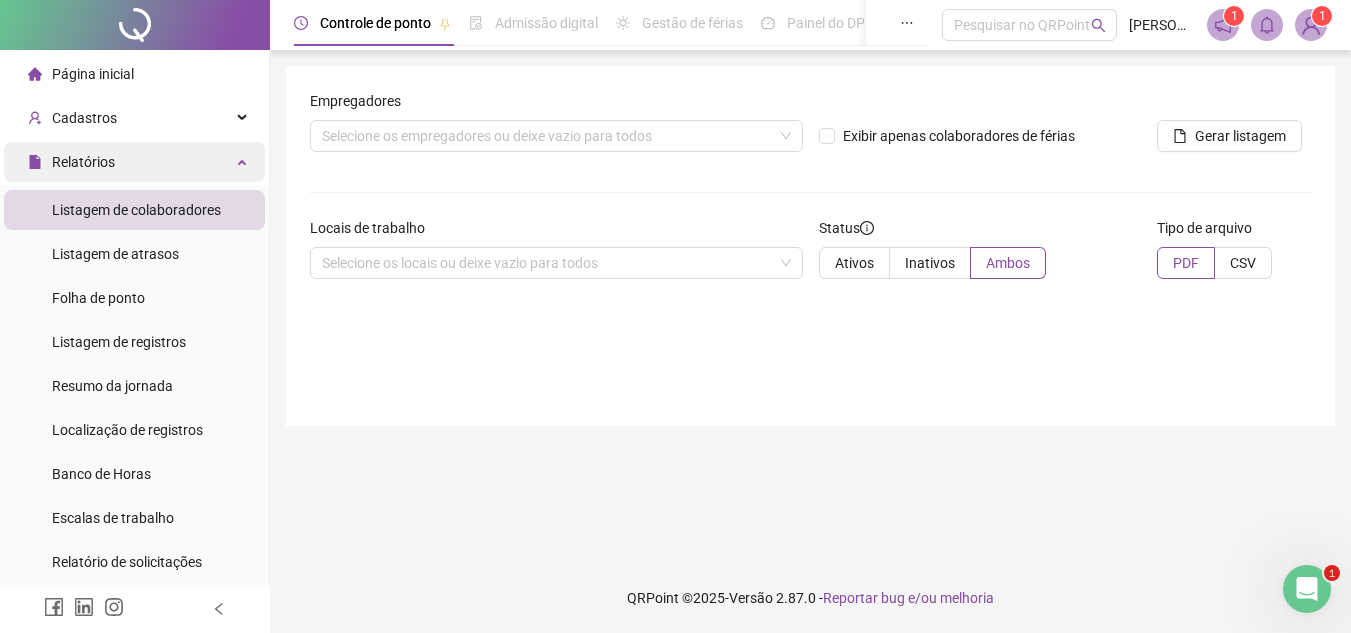 scroll, scrollTop: 0, scrollLeft: 0, axis: both 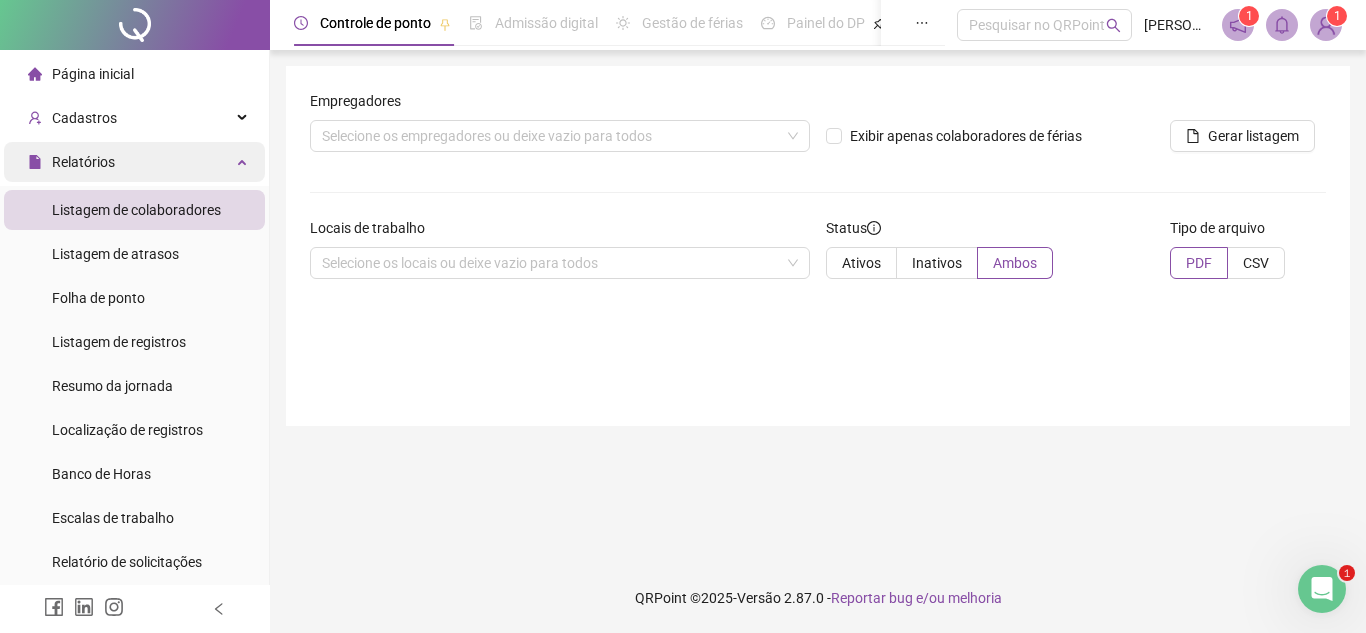 click on "Relatórios" at bounding box center (134, 162) 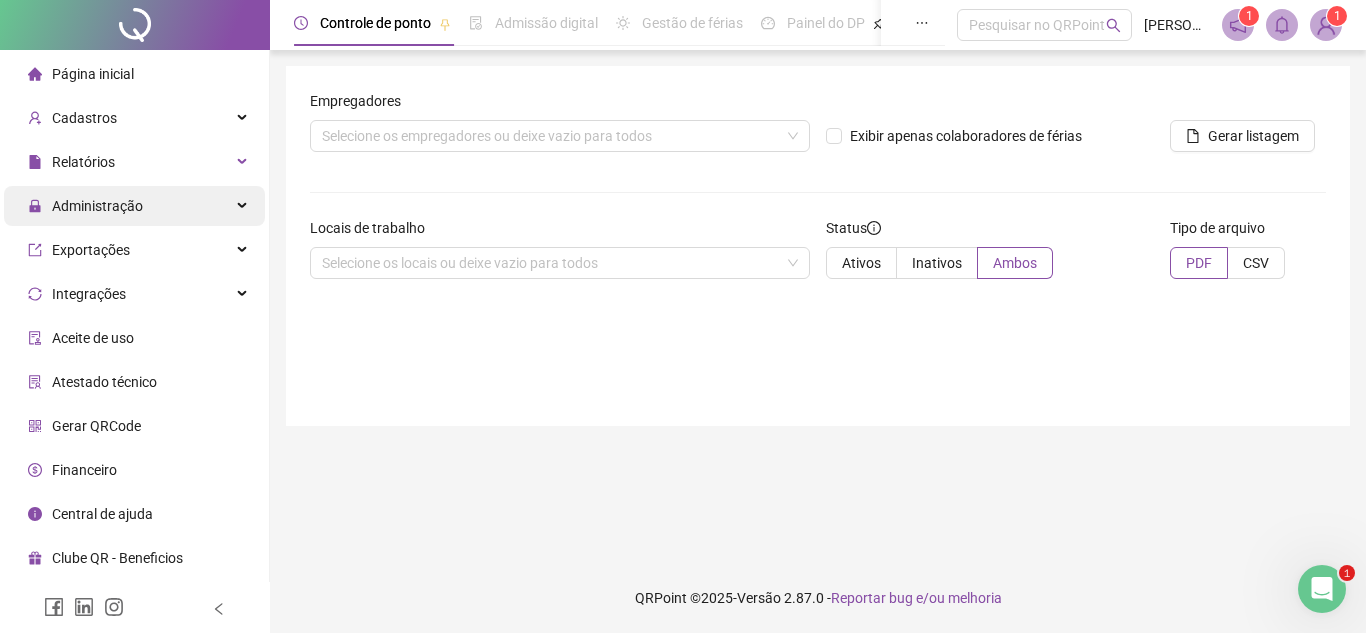 click on "Administração" at bounding box center (134, 206) 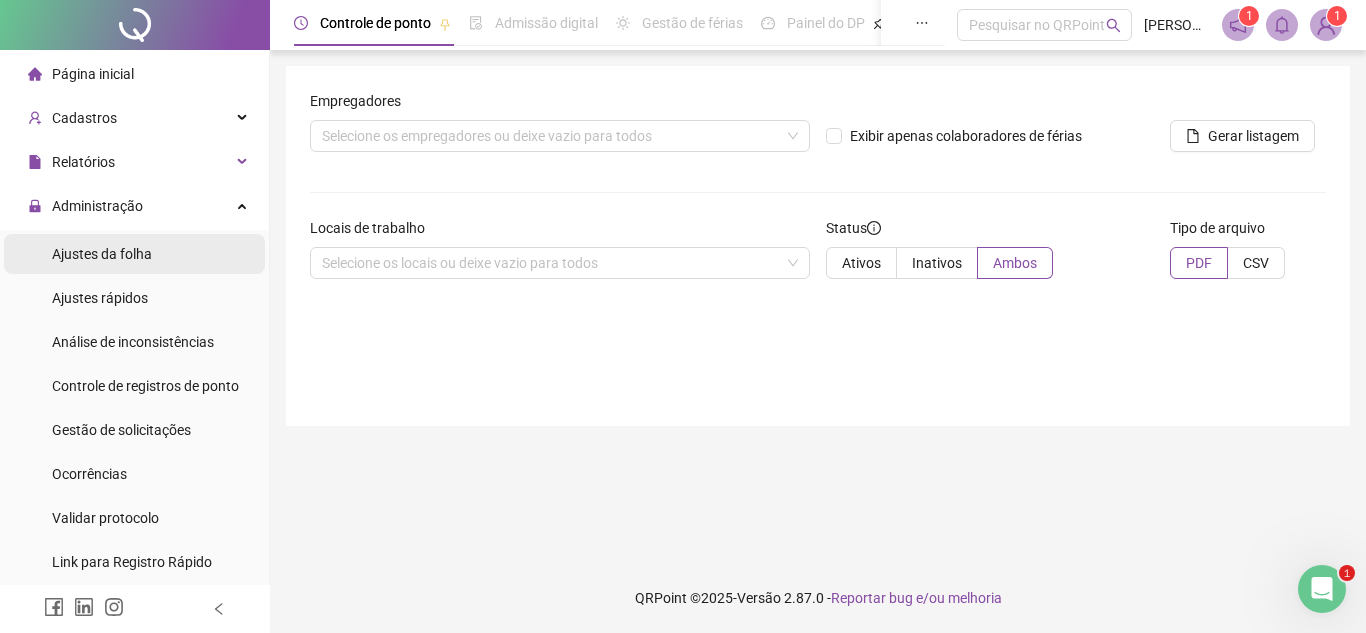 click on "Ajustes da folha" at bounding box center (134, 254) 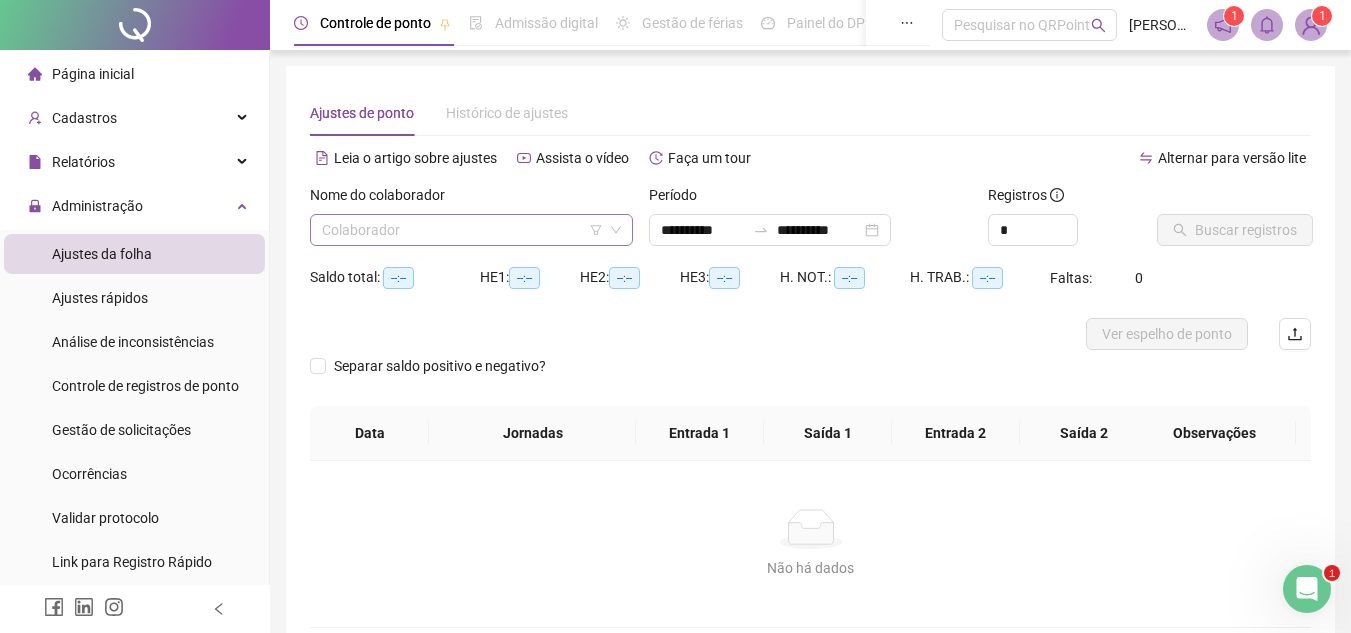 click at bounding box center (465, 230) 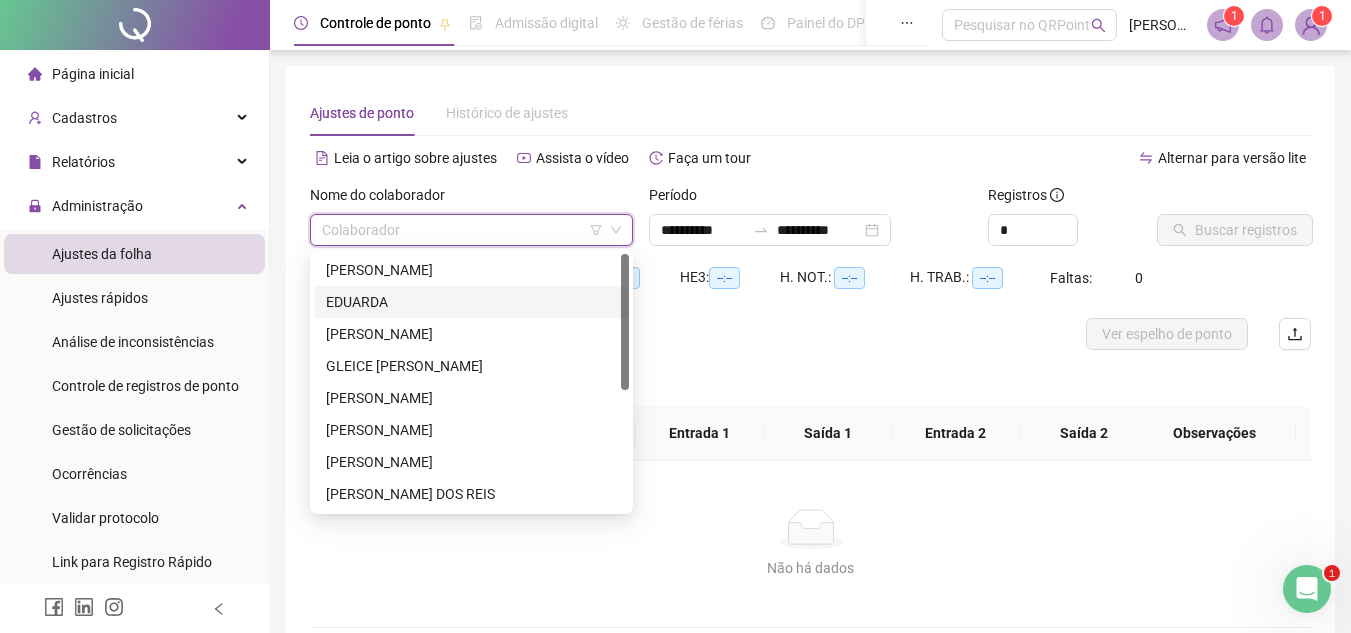 click on "EDUARDA" at bounding box center [471, 302] 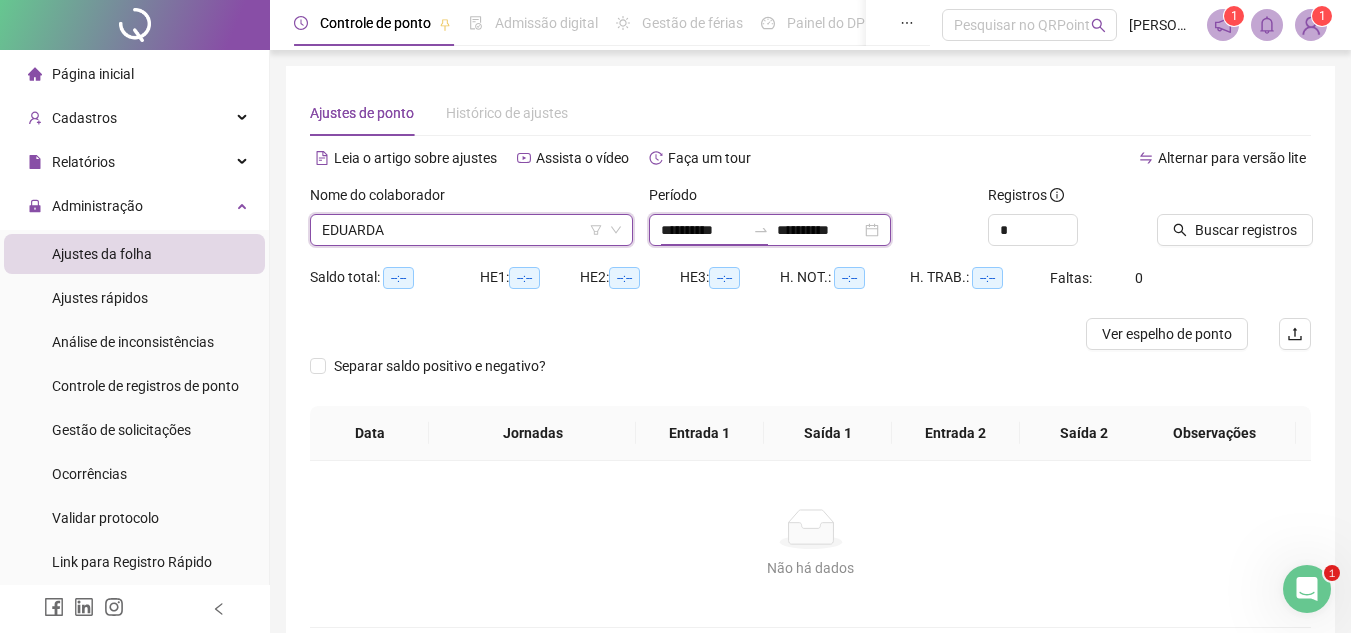 click on "**********" at bounding box center (703, 230) 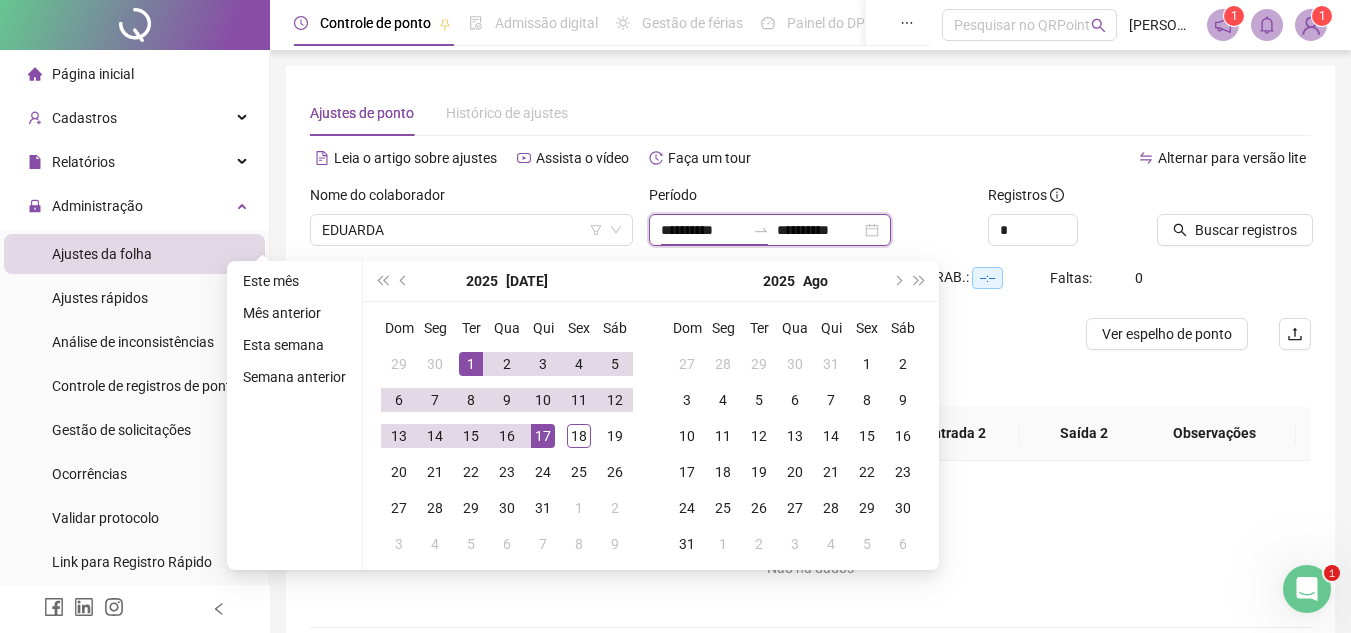 type on "**********" 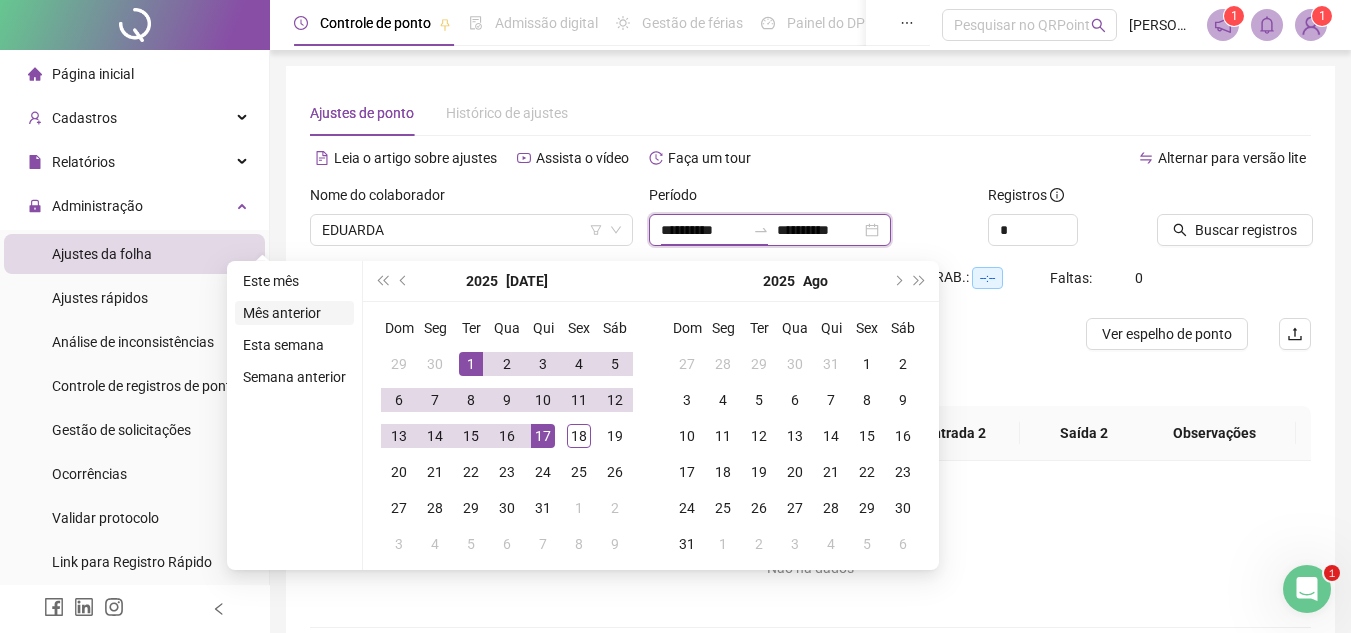 type on "**********" 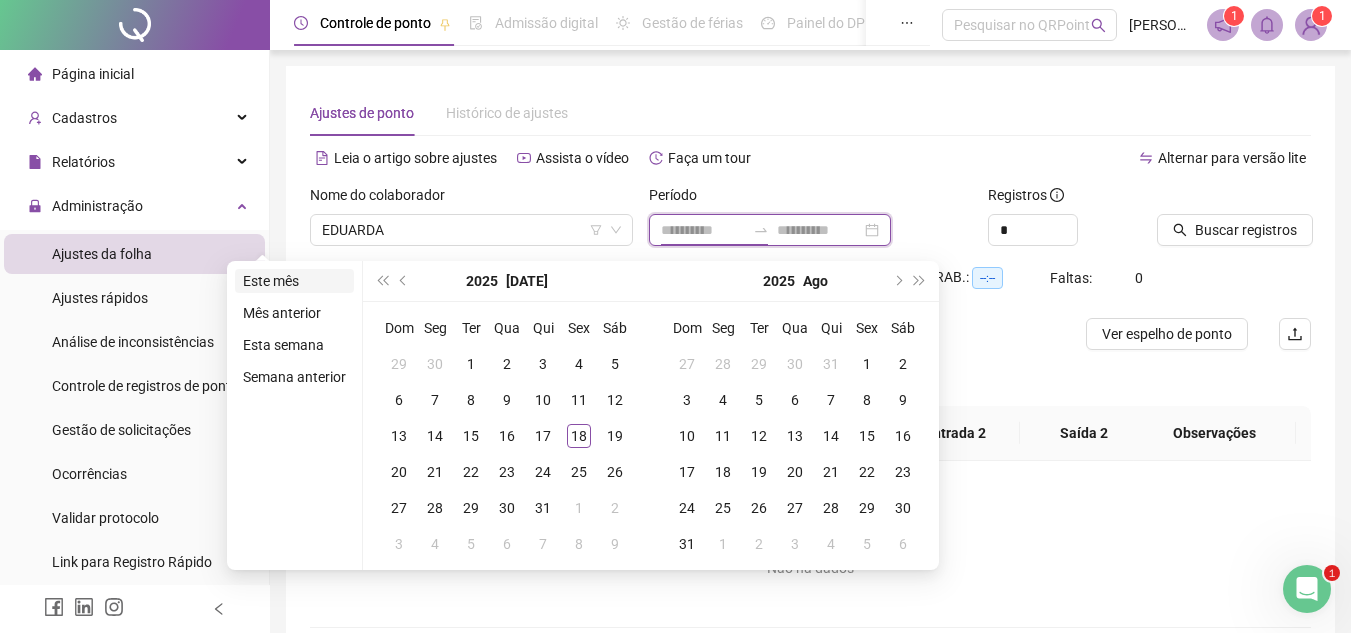 type on "**********" 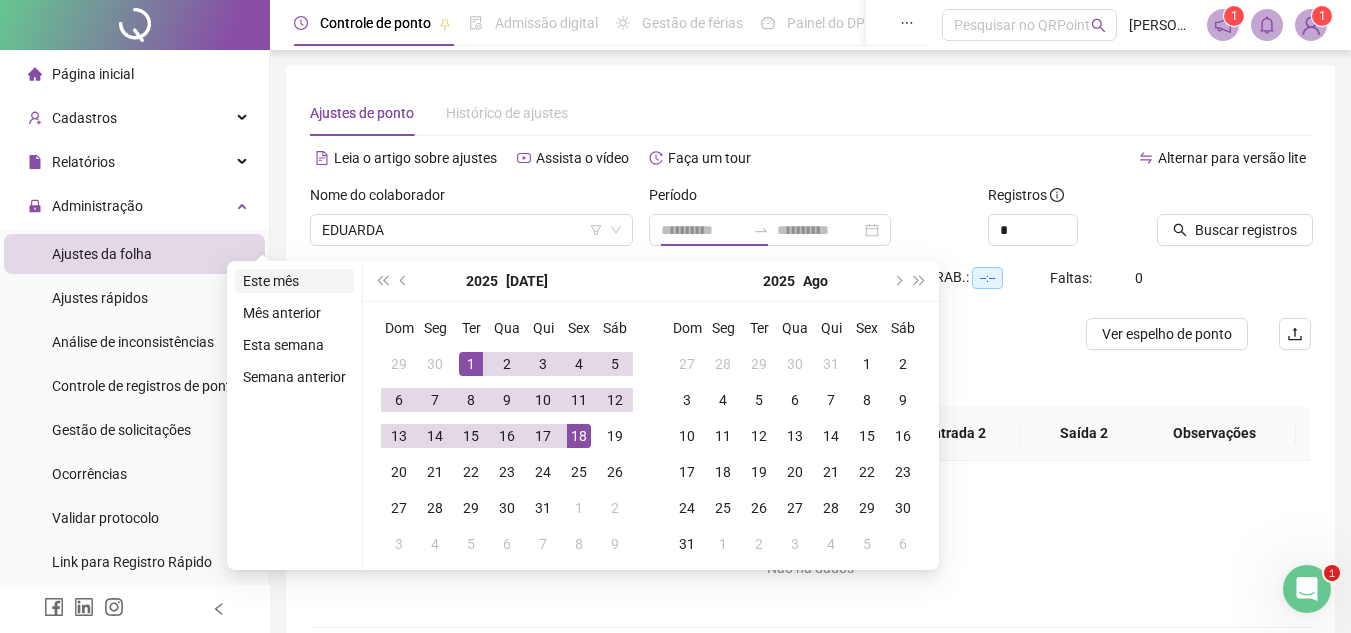 drag, startPoint x: 275, startPoint y: 287, endPoint x: 774, endPoint y: 277, distance: 499.1002 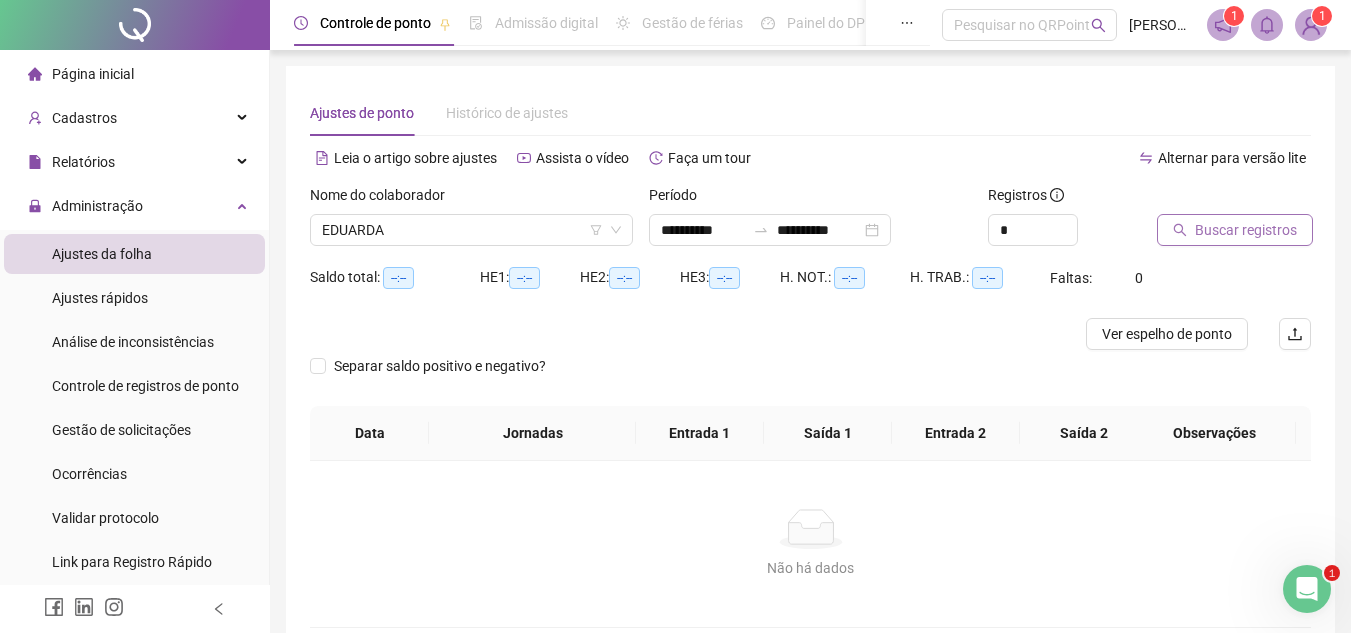 click on "Buscar registros" at bounding box center [1246, 230] 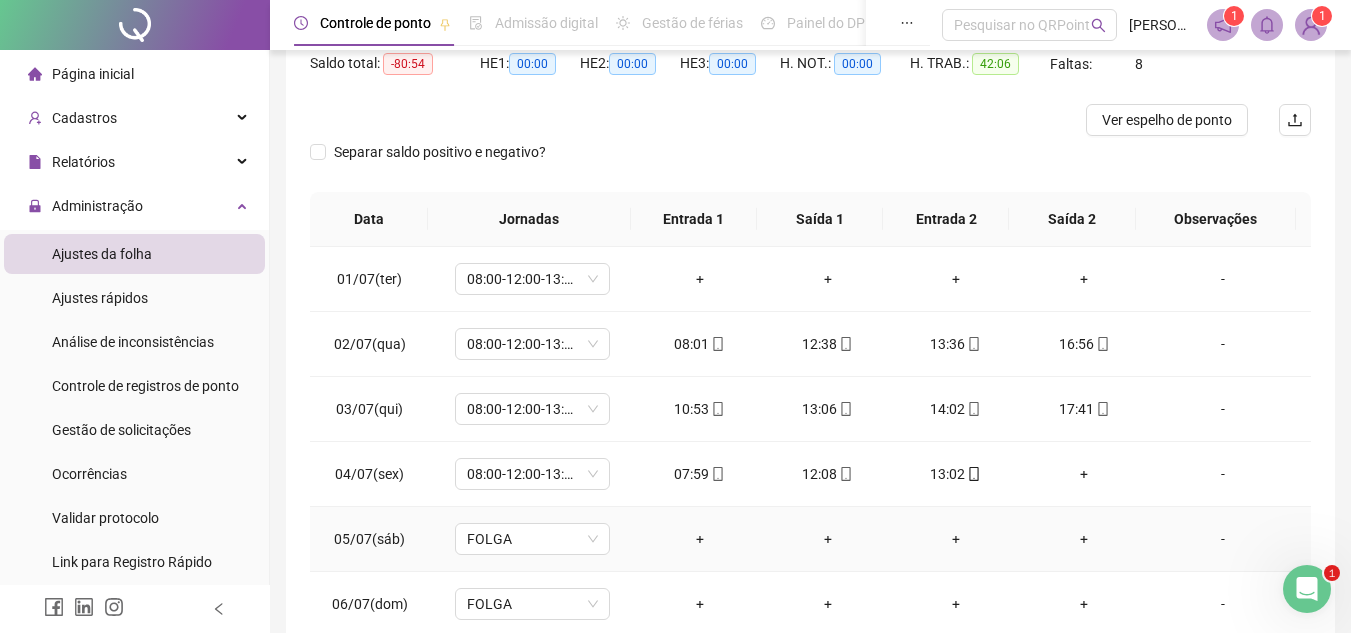 scroll, scrollTop: 365, scrollLeft: 0, axis: vertical 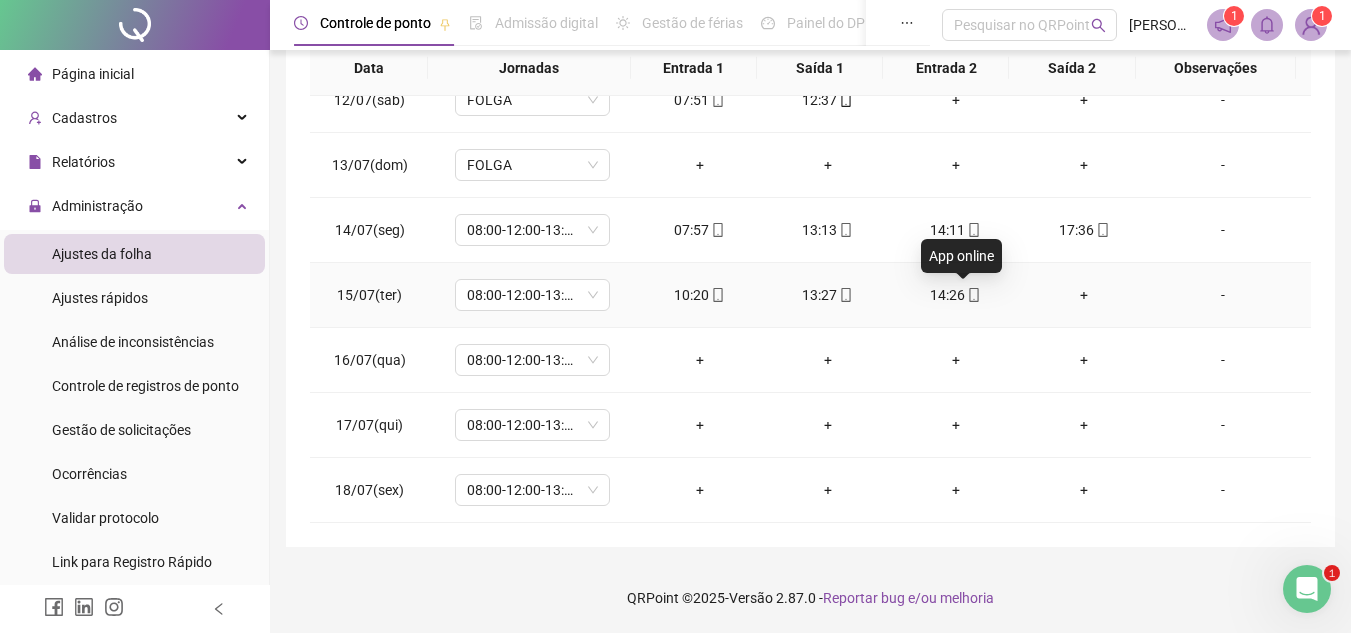 click 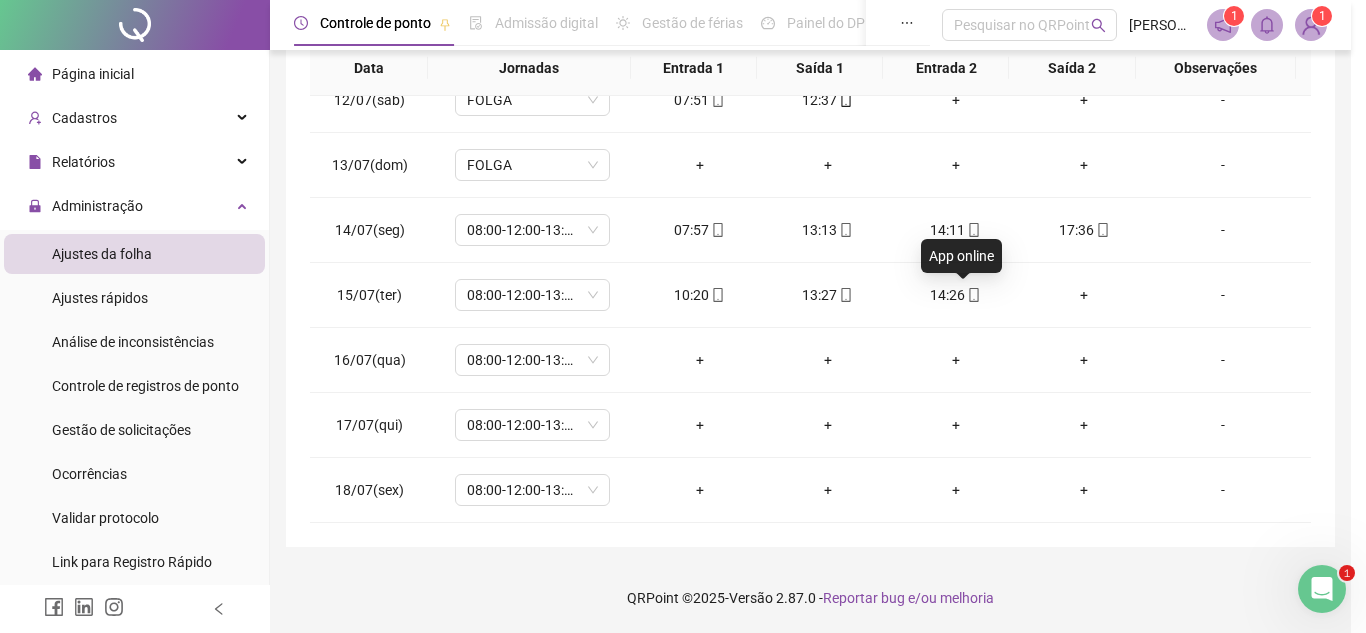 type on "**********" 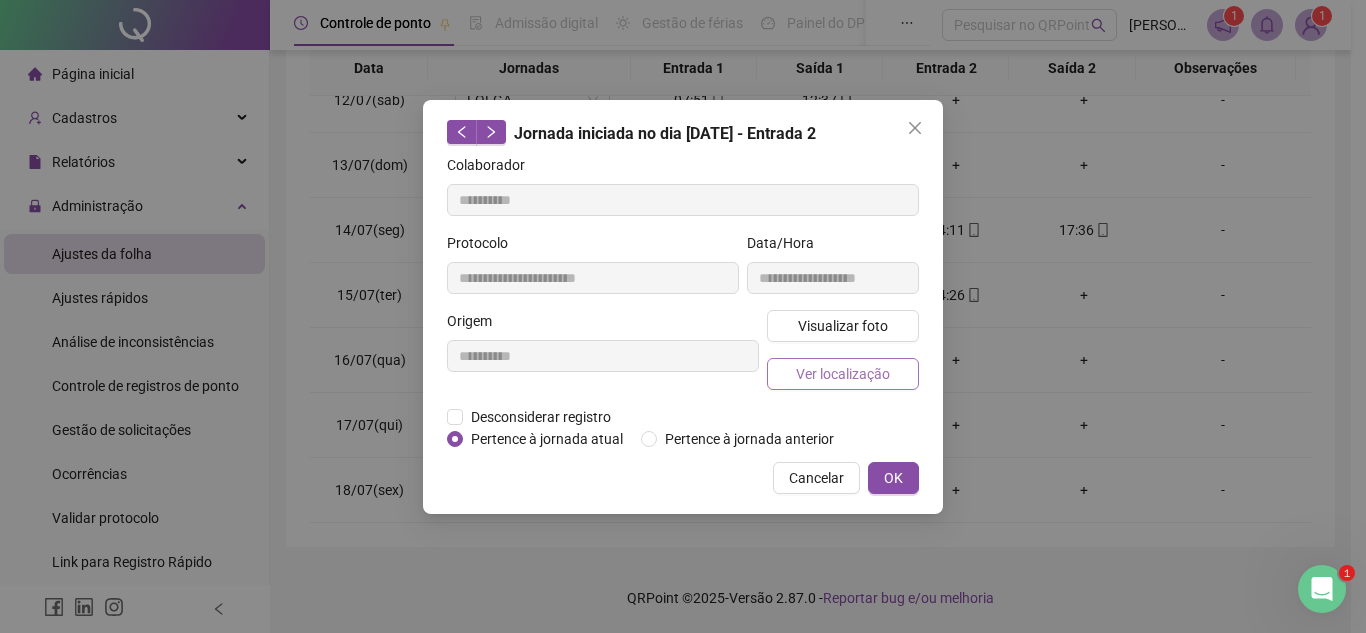 click on "Ver localização" at bounding box center (843, 374) 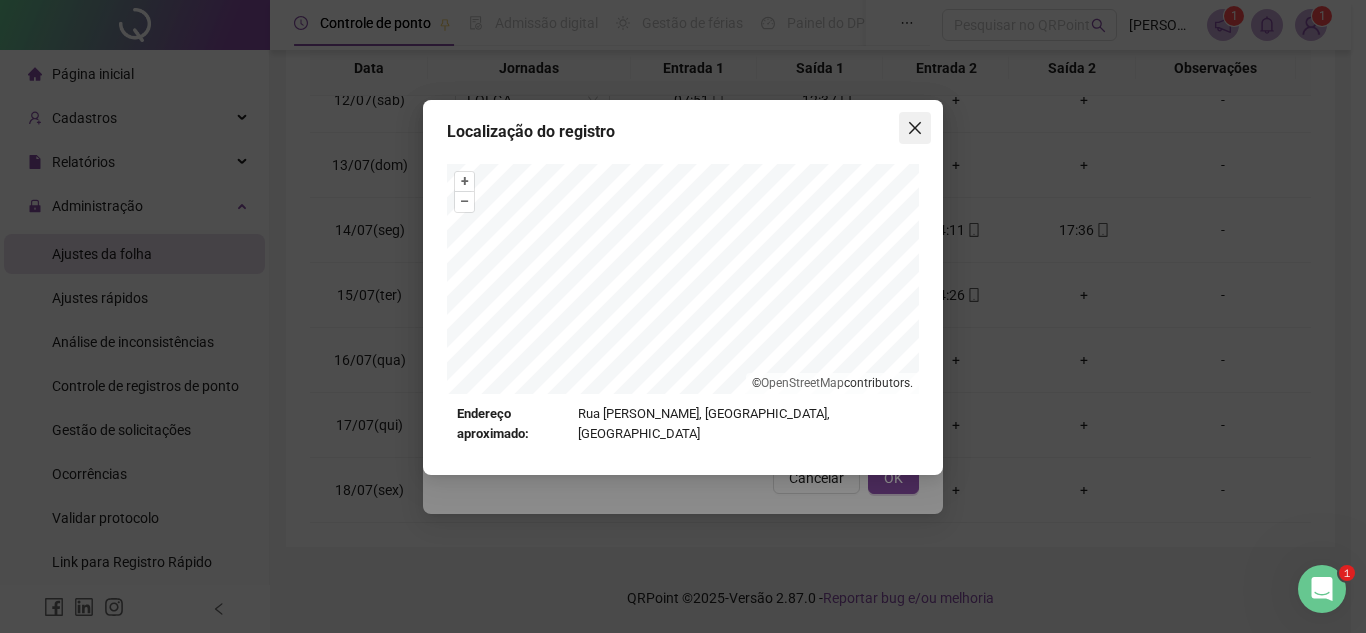 click 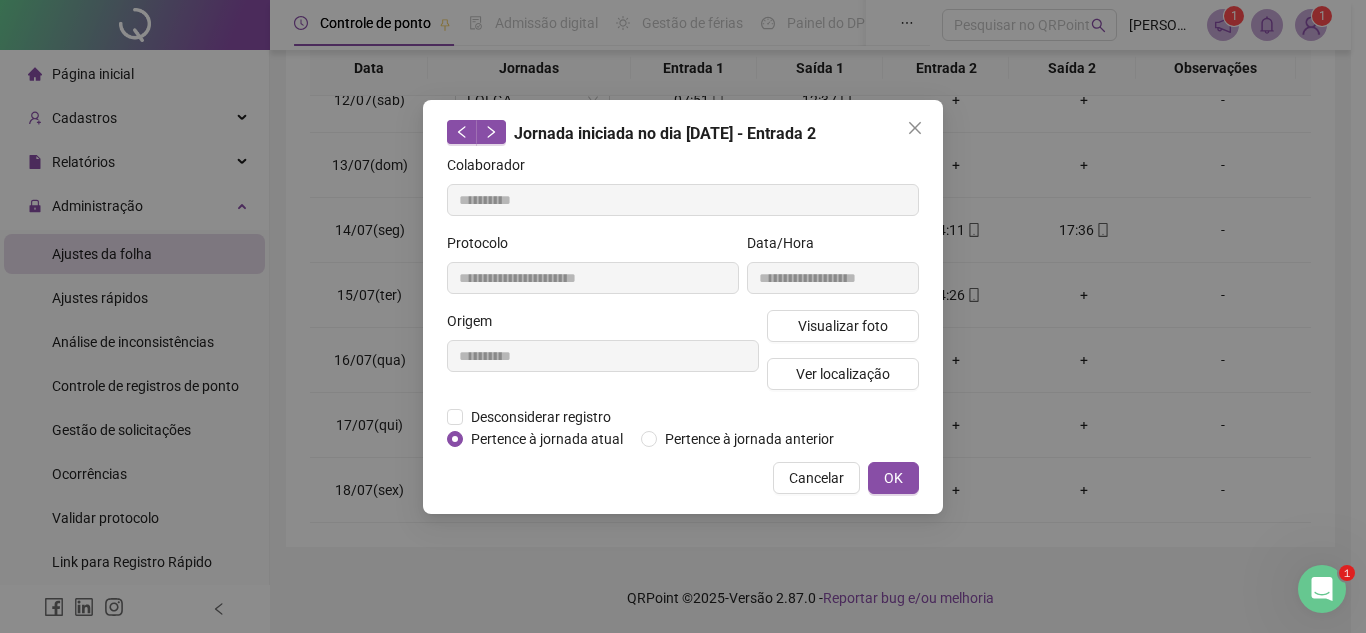 click on "Visualizar foto" at bounding box center (843, 326) 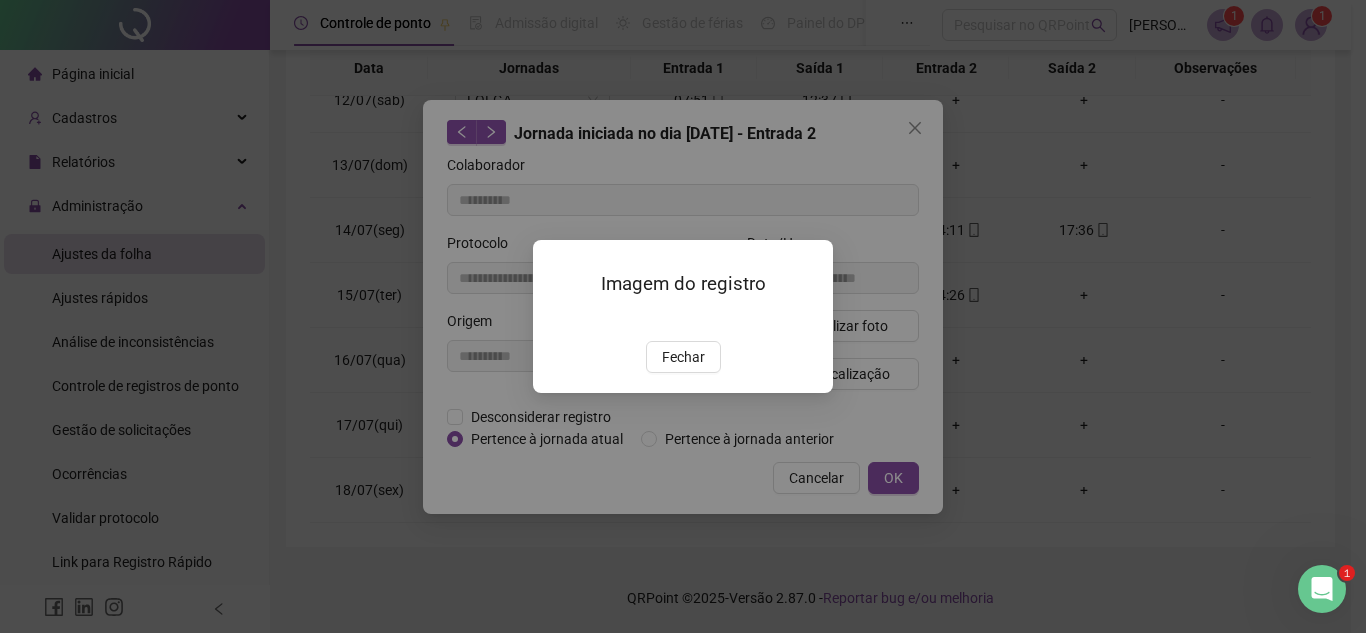click on "Fechar" at bounding box center (683, 357) 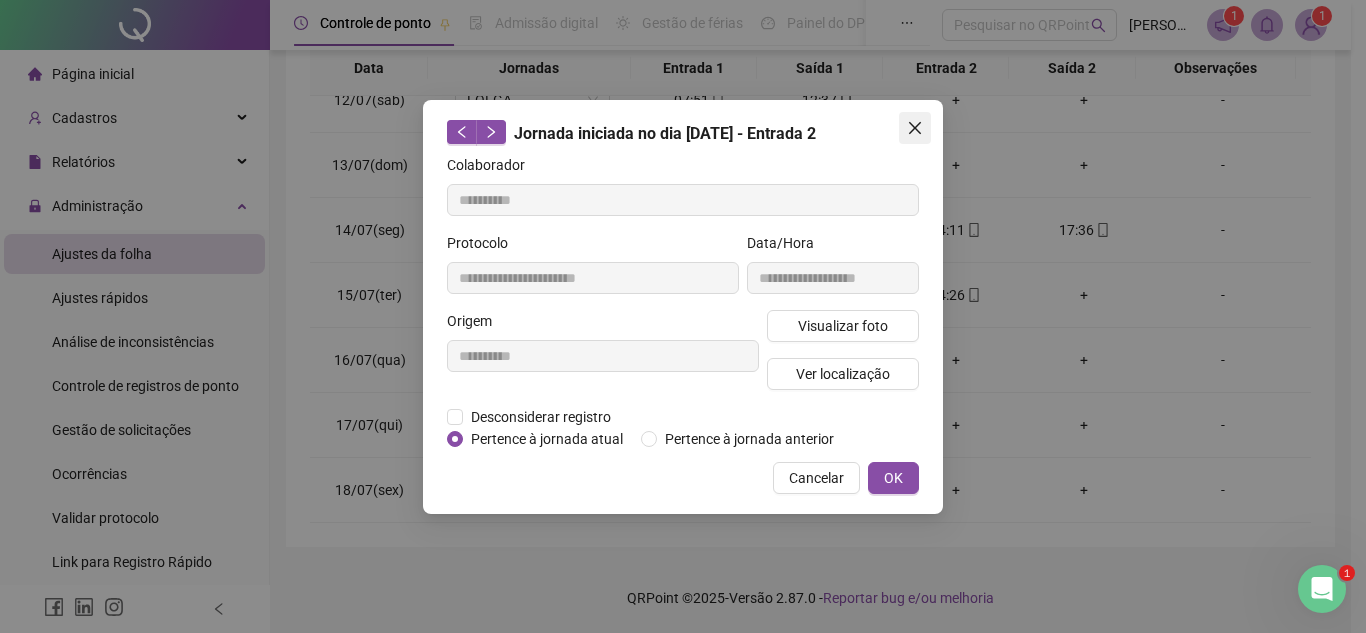 click 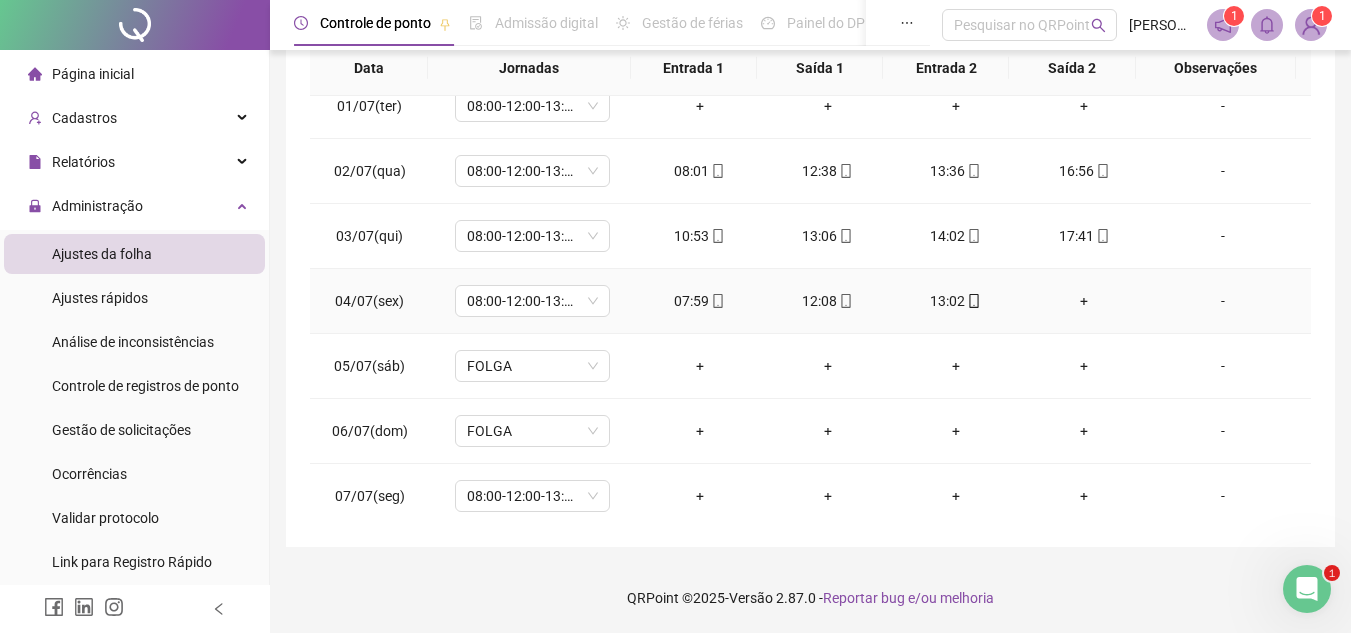 scroll, scrollTop: 0, scrollLeft: 0, axis: both 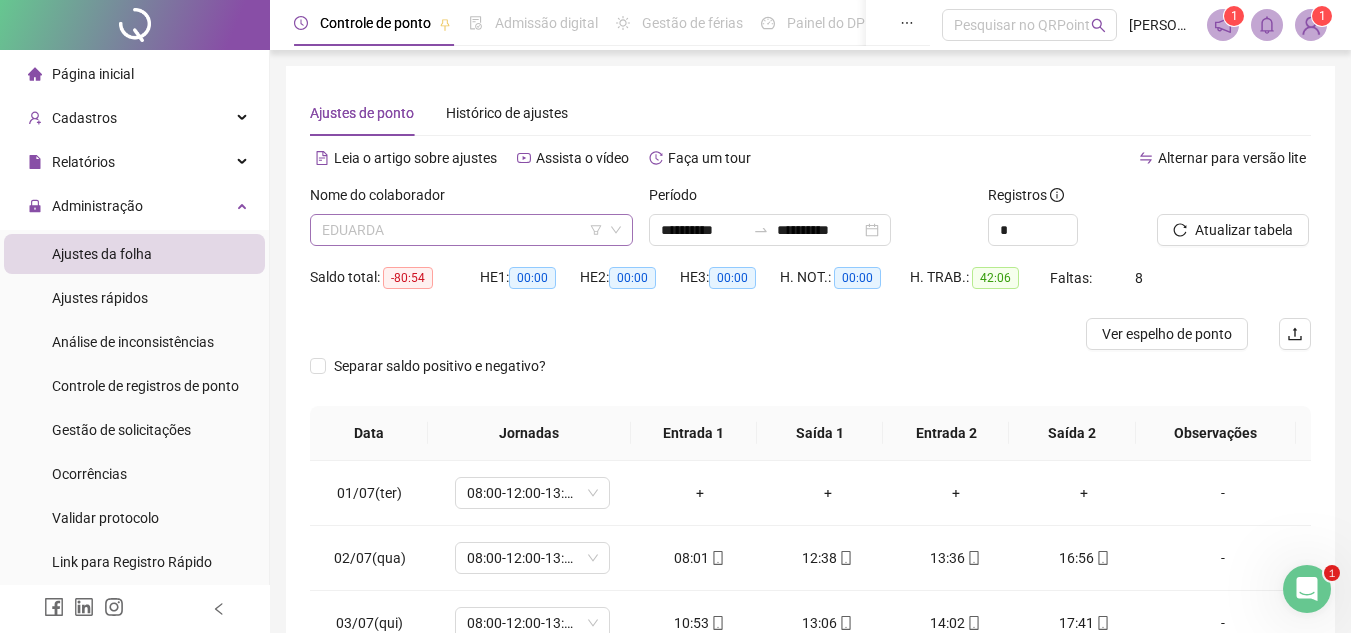 click on "EDUARDA" at bounding box center [471, 230] 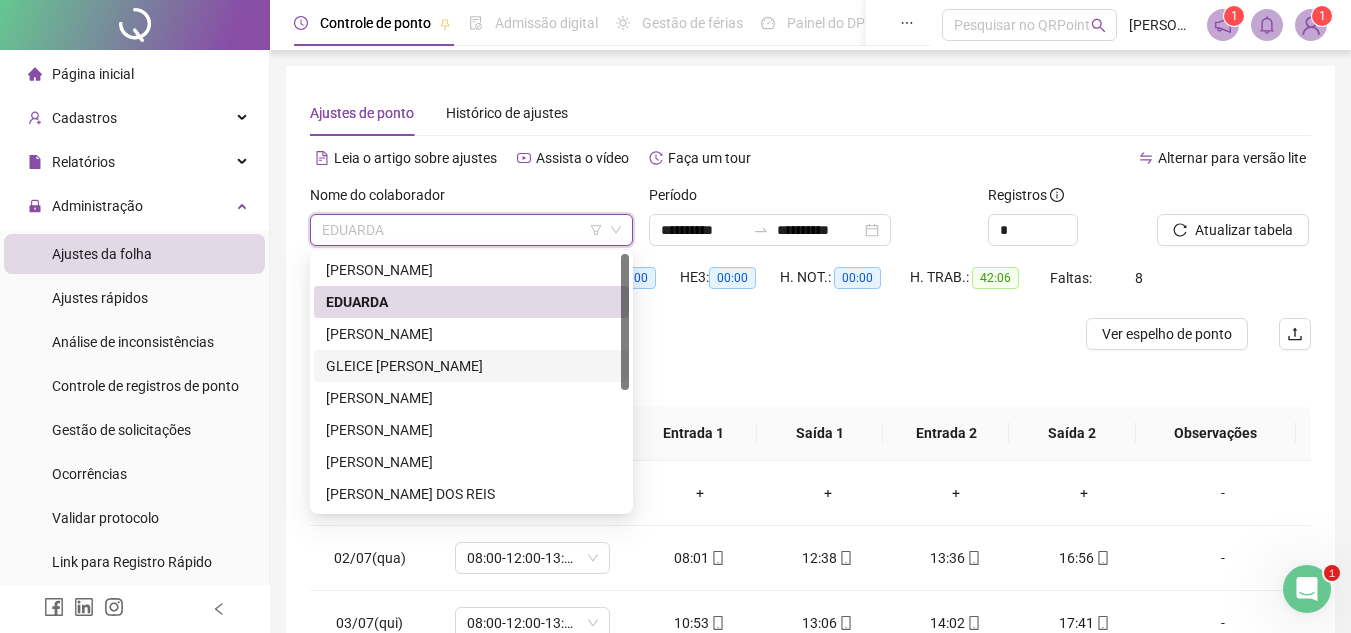click on "GLEICE [PERSON_NAME]" at bounding box center (471, 366) 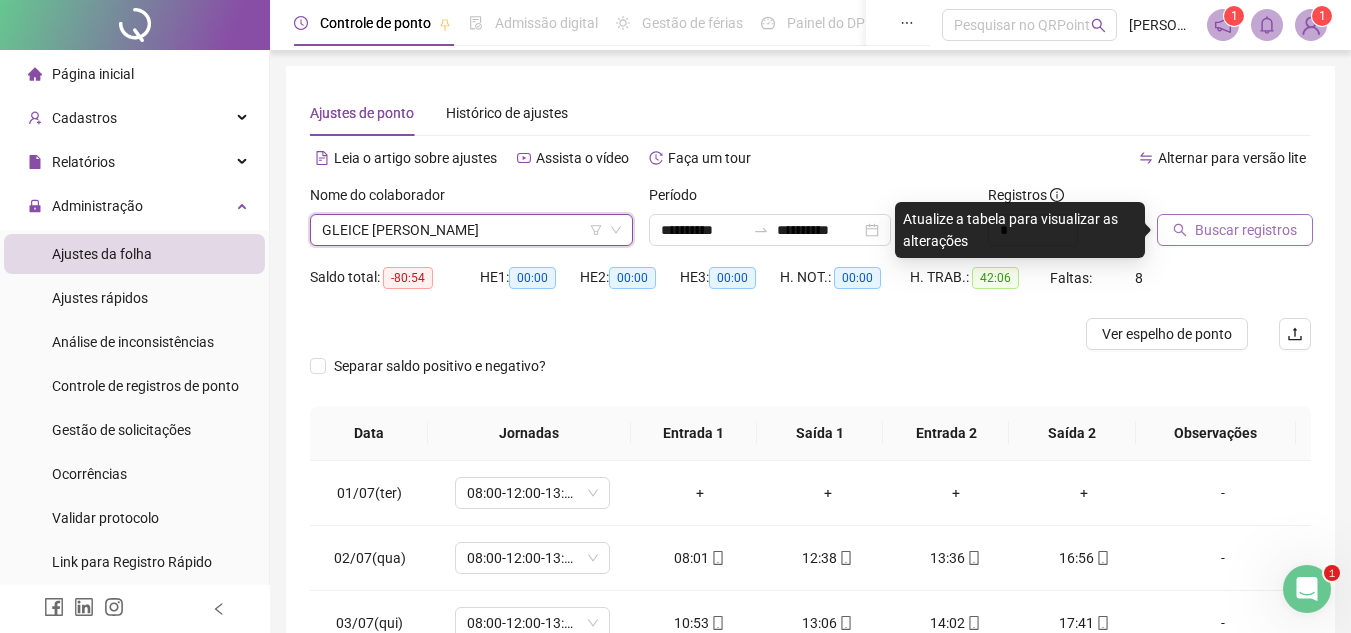 click on "Buscar registros" at bounding box center (1246, 230) 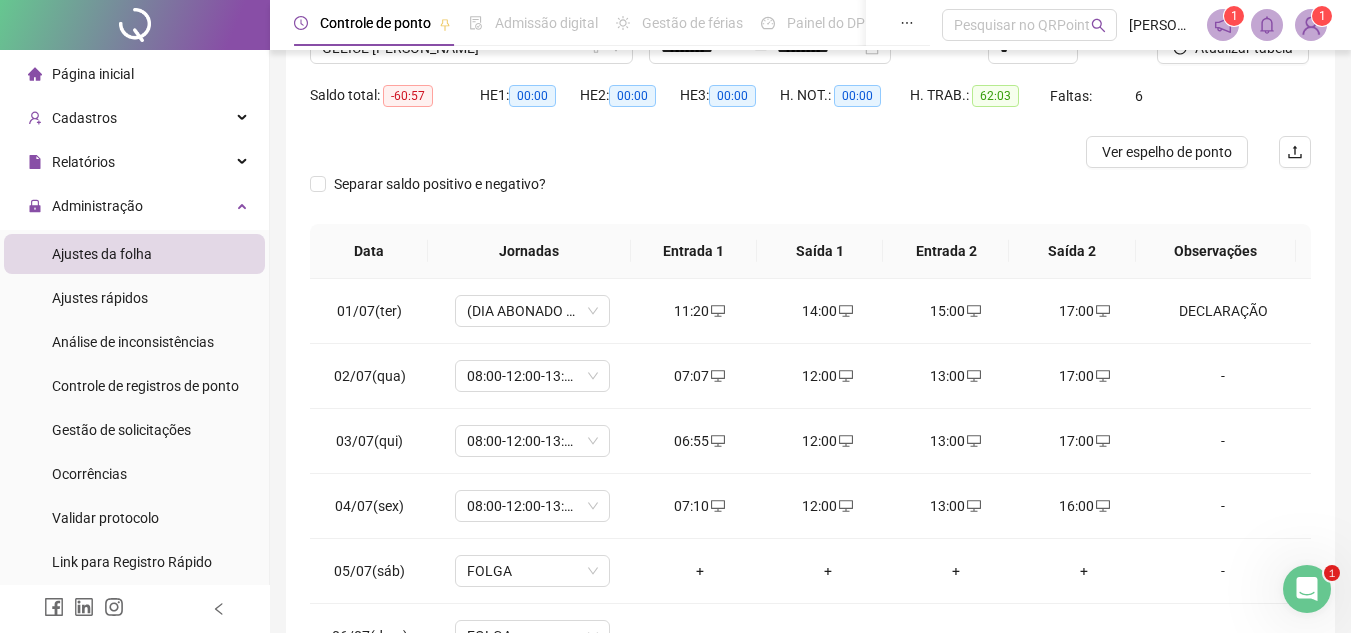 scroll, scrollTop: 365, scrollLeft: 0, axis: vertical 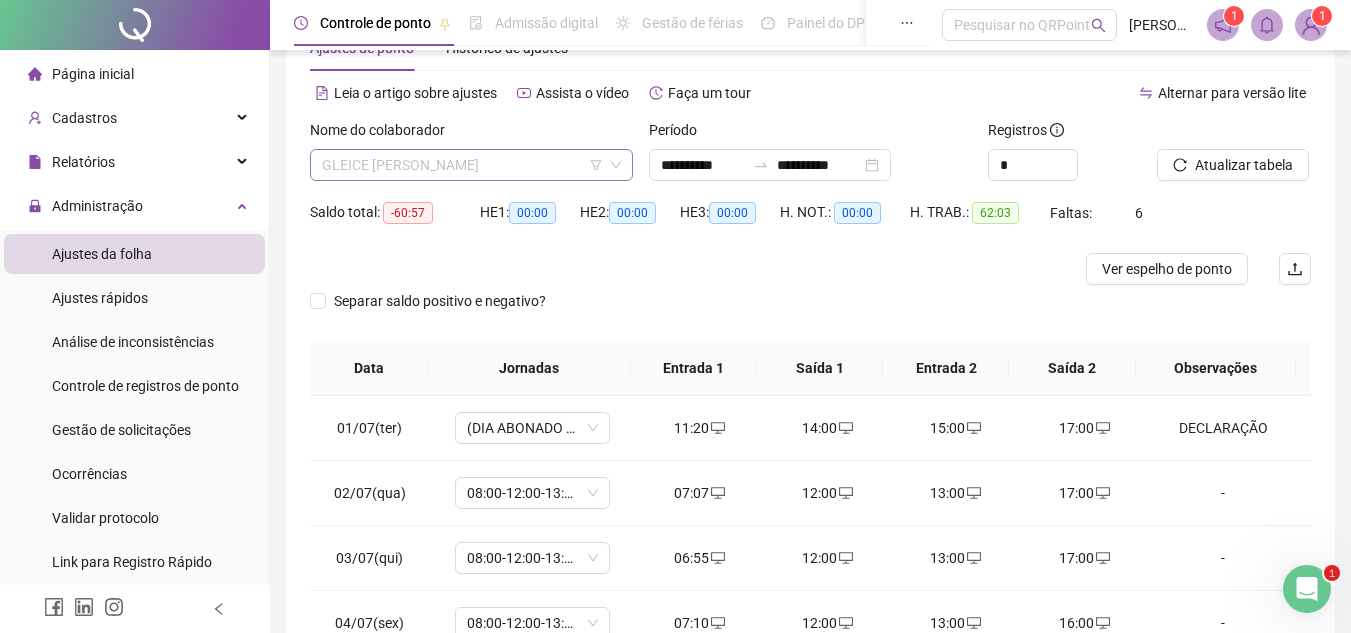 click on "GLEICE [PERSON_NAME]" at bounding box center [471, 165] 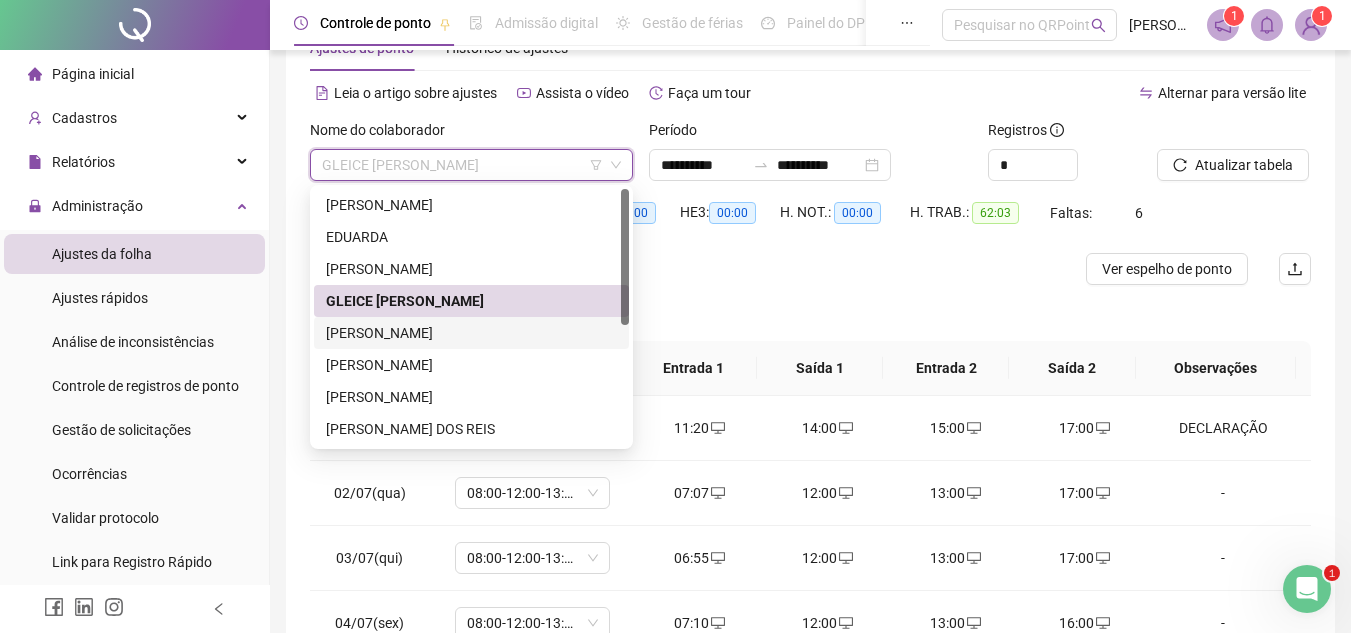 click on "[PERSON_NAME]" at bounding box center [471, 333] 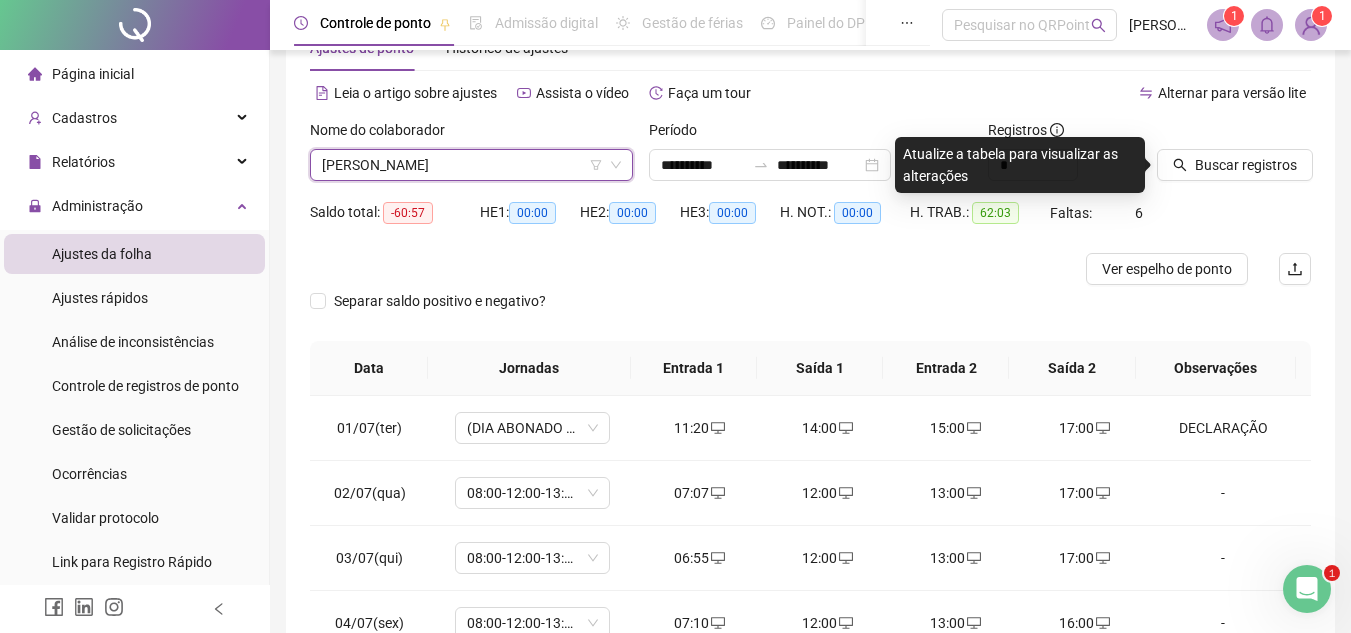 click 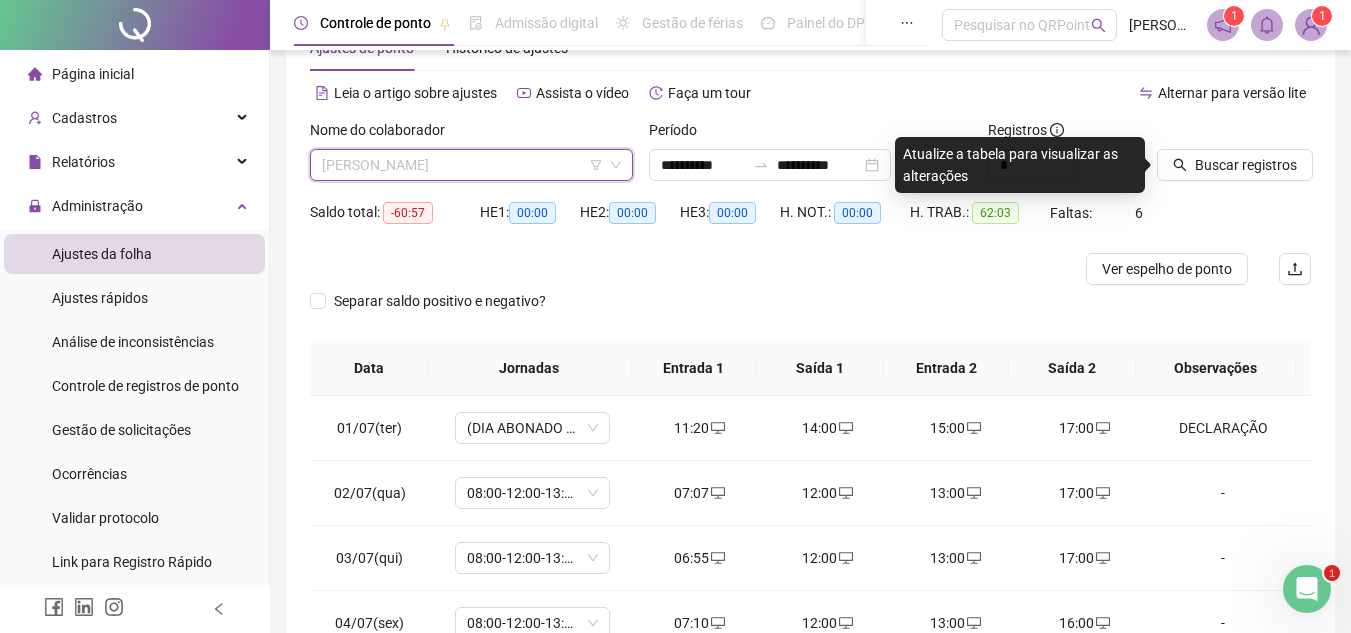 click on "[PERSON_NAME]" at bounding box center [471, 165] 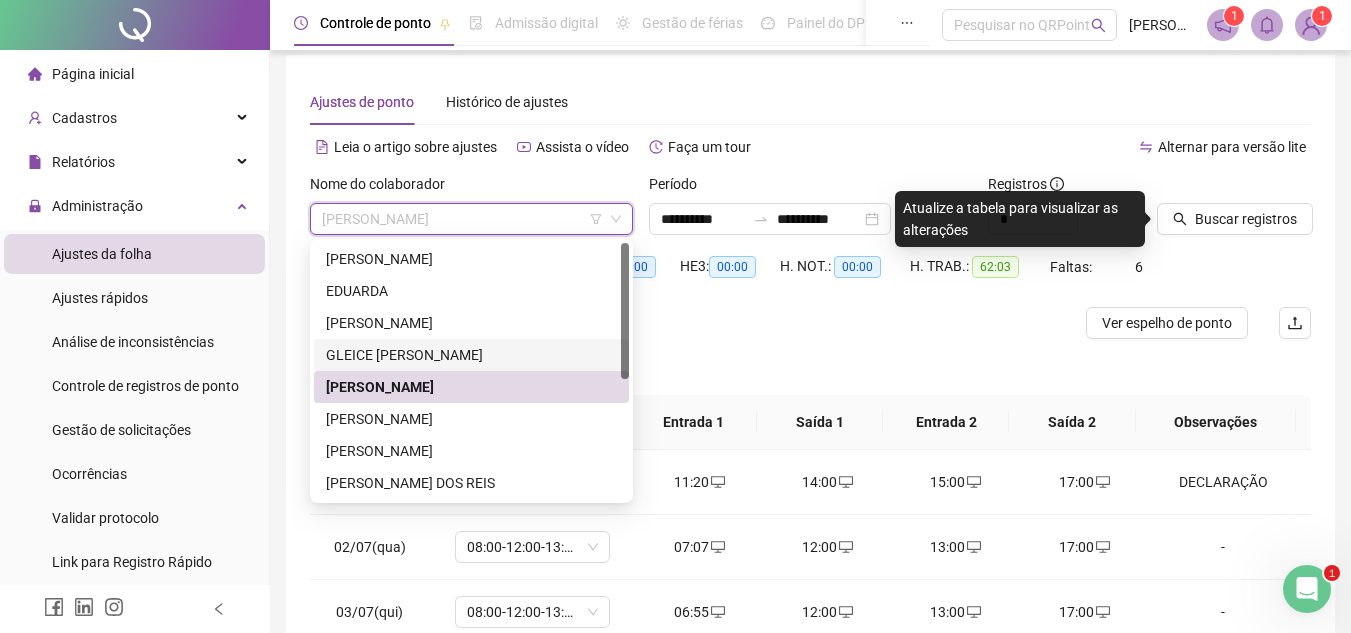 scroll, scrollTop: 0, scrollLeft: 0, axis: both 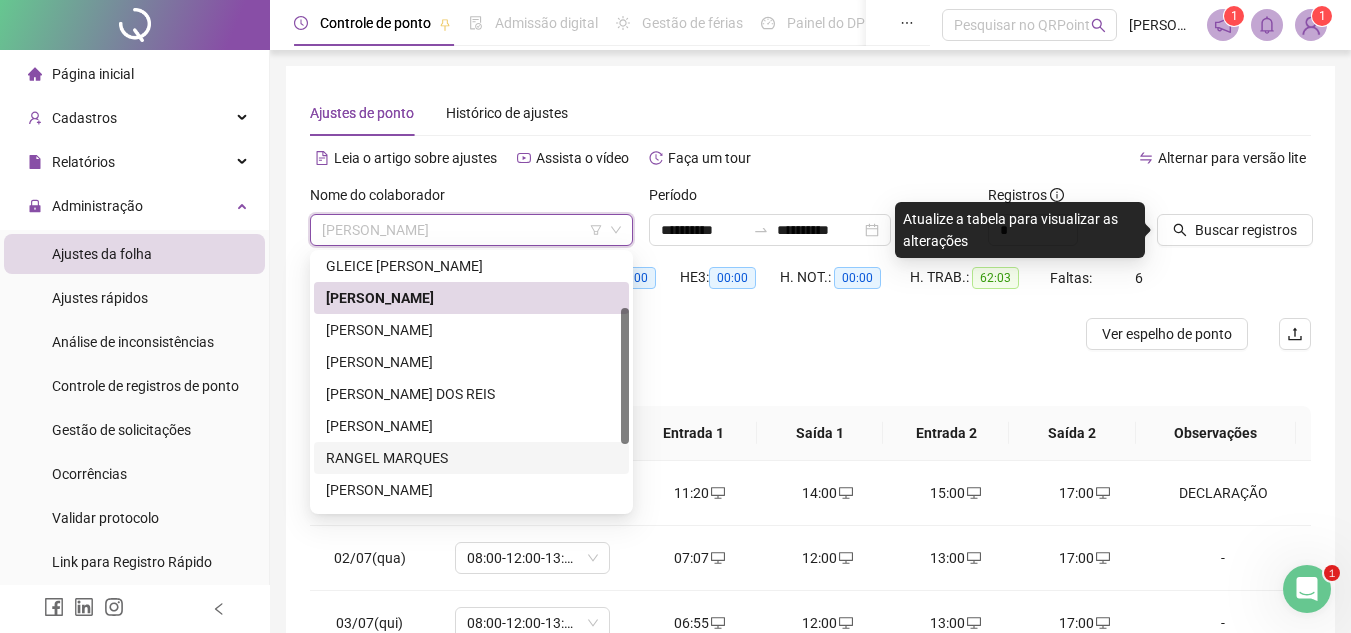 click on "RANGEL MARQUES" at bounding box center [471, 458] 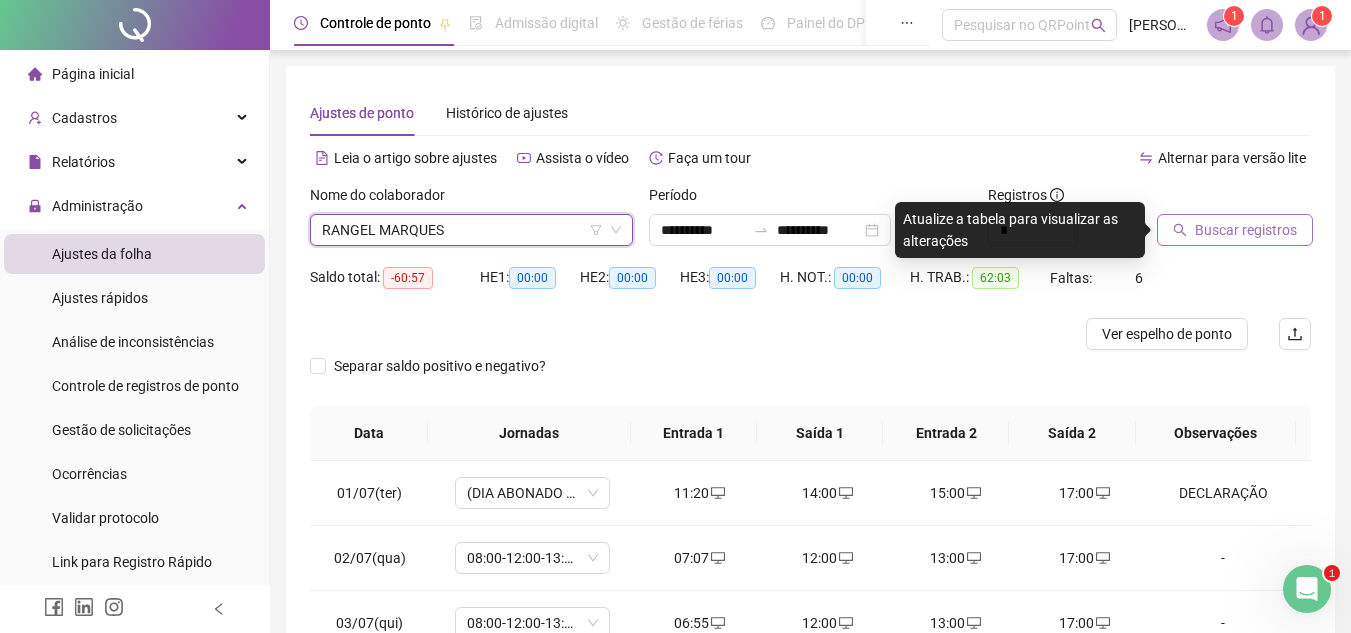 click on "Buscar registros" at bounding box center [1246, 230] 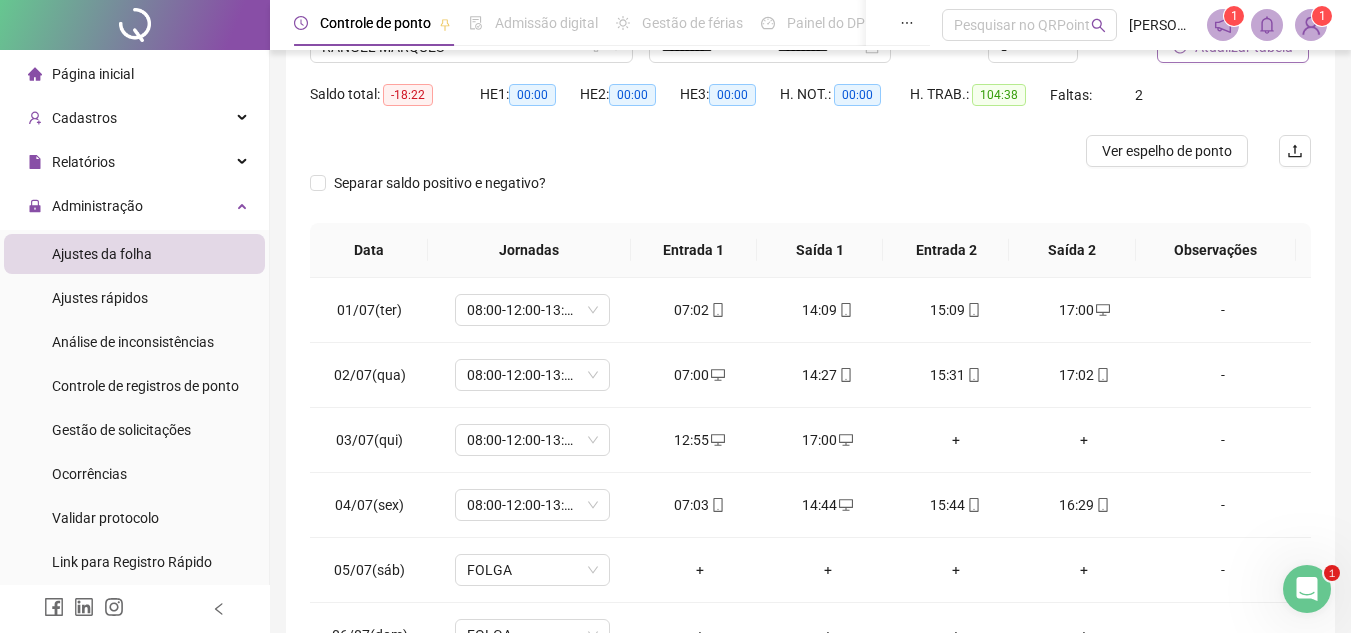 scroll, scrollTop: 365, scrollLeft: 0, axis: vertical 